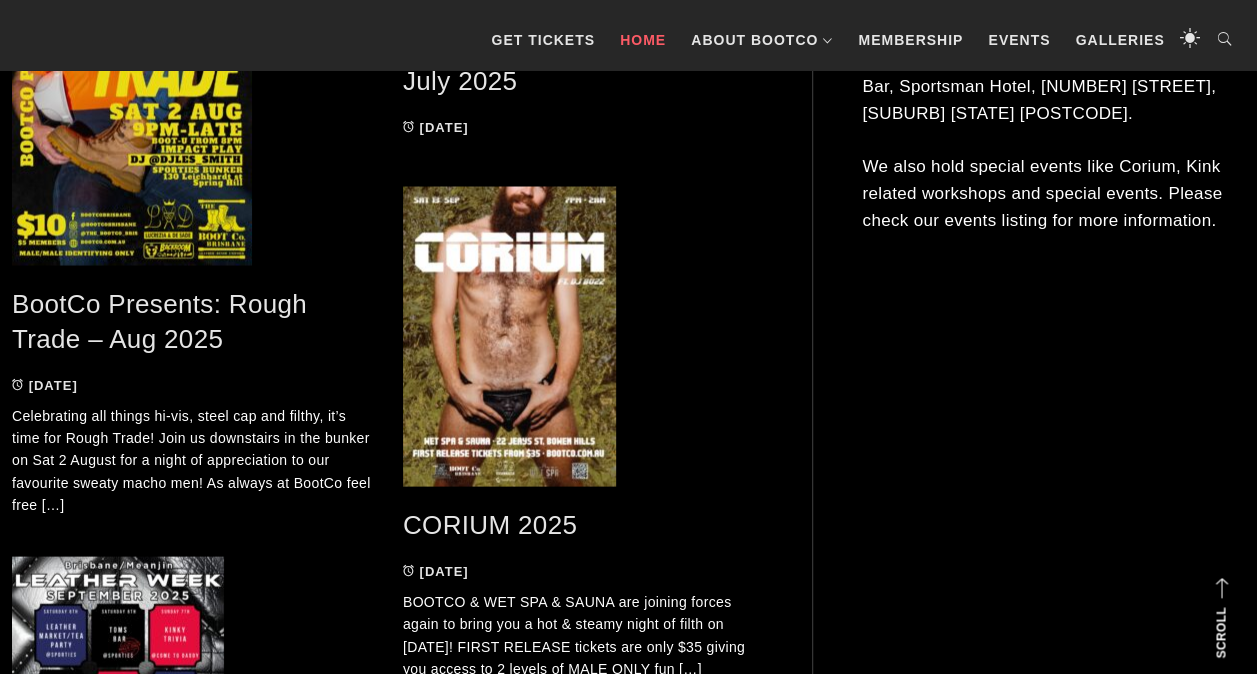 scroll, scrollTop: 0, scrollLeft: 0, axis: both 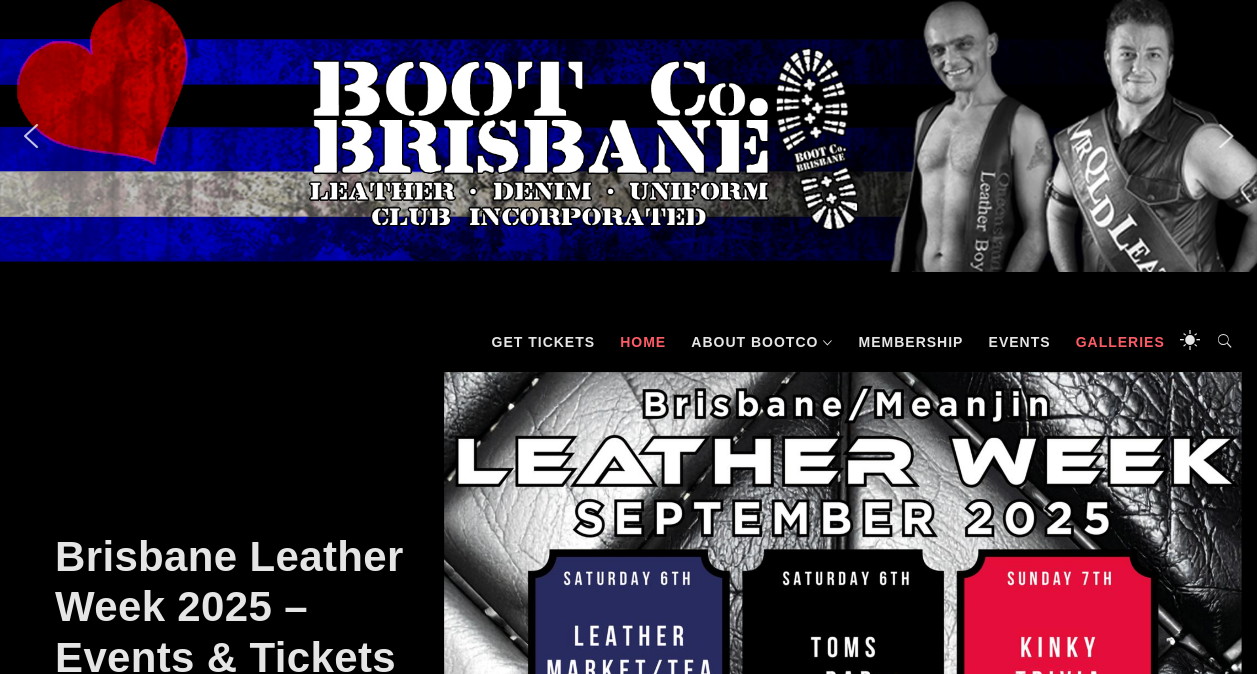 click on "Galleries" at bounding box center [1119, 342] 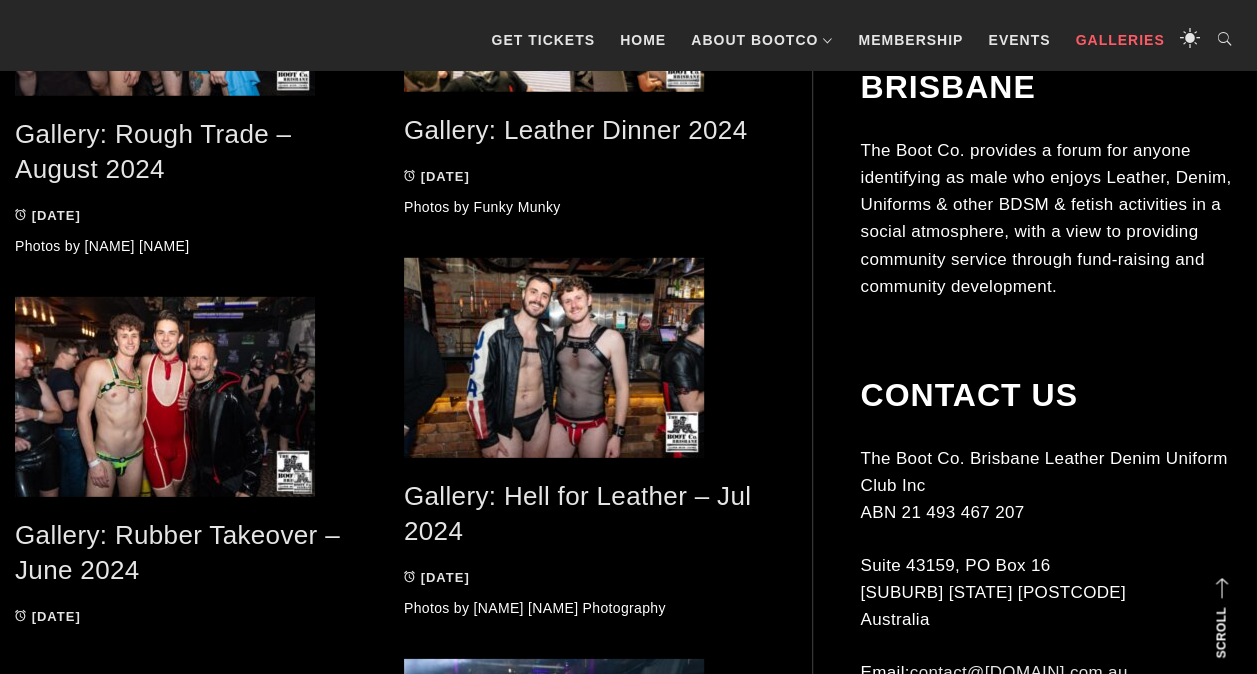 scroll, scrollTop: 0, scrollLeft: 0, axis: both 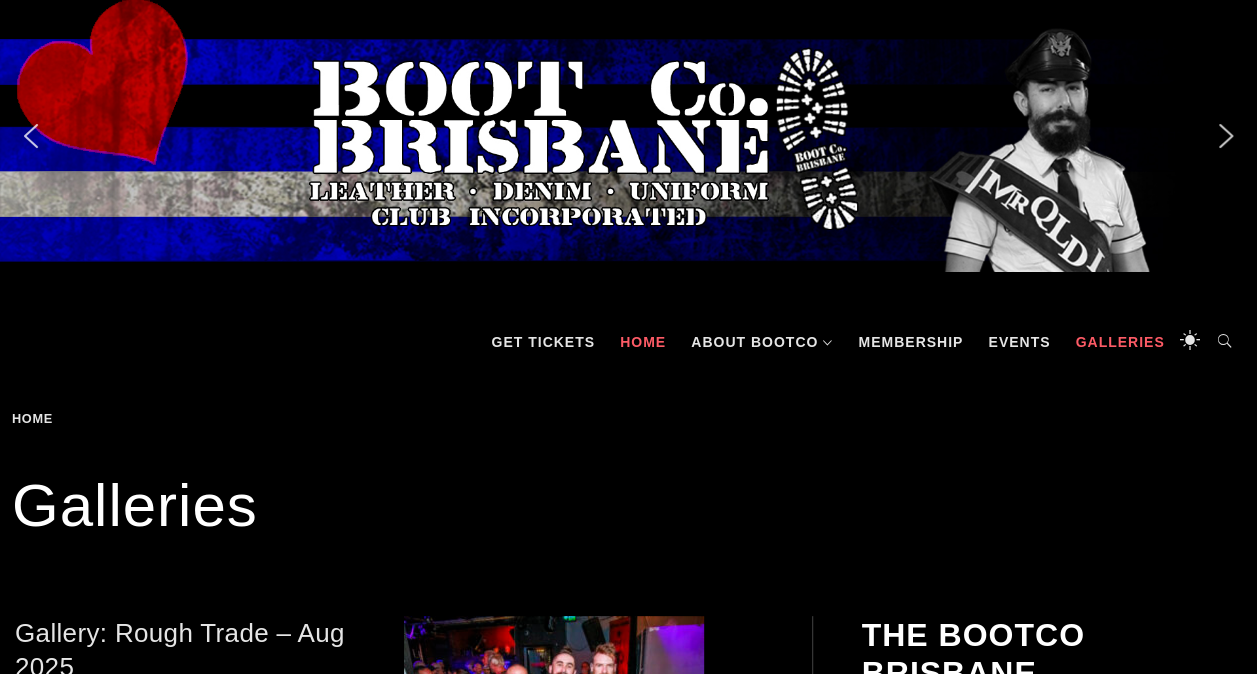 click on "Home" at bounding box center (643, 342) 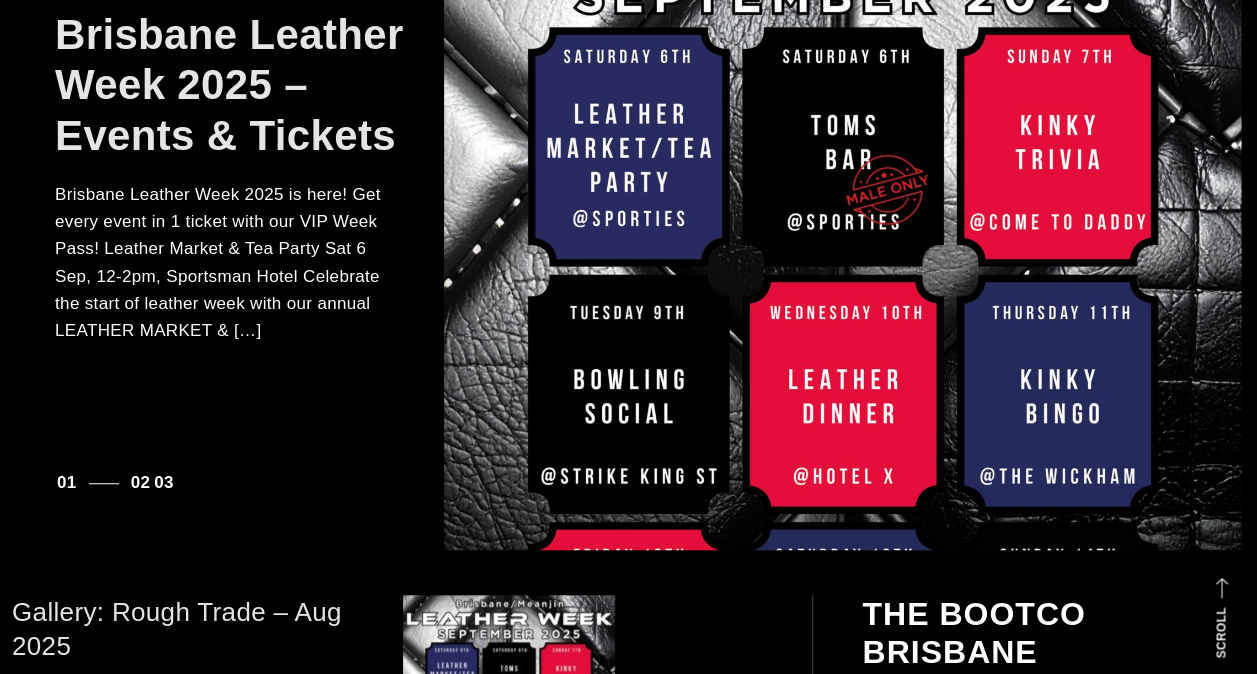 scroll, scrollTop: 270, scrollLeft: 0, axis: vertical 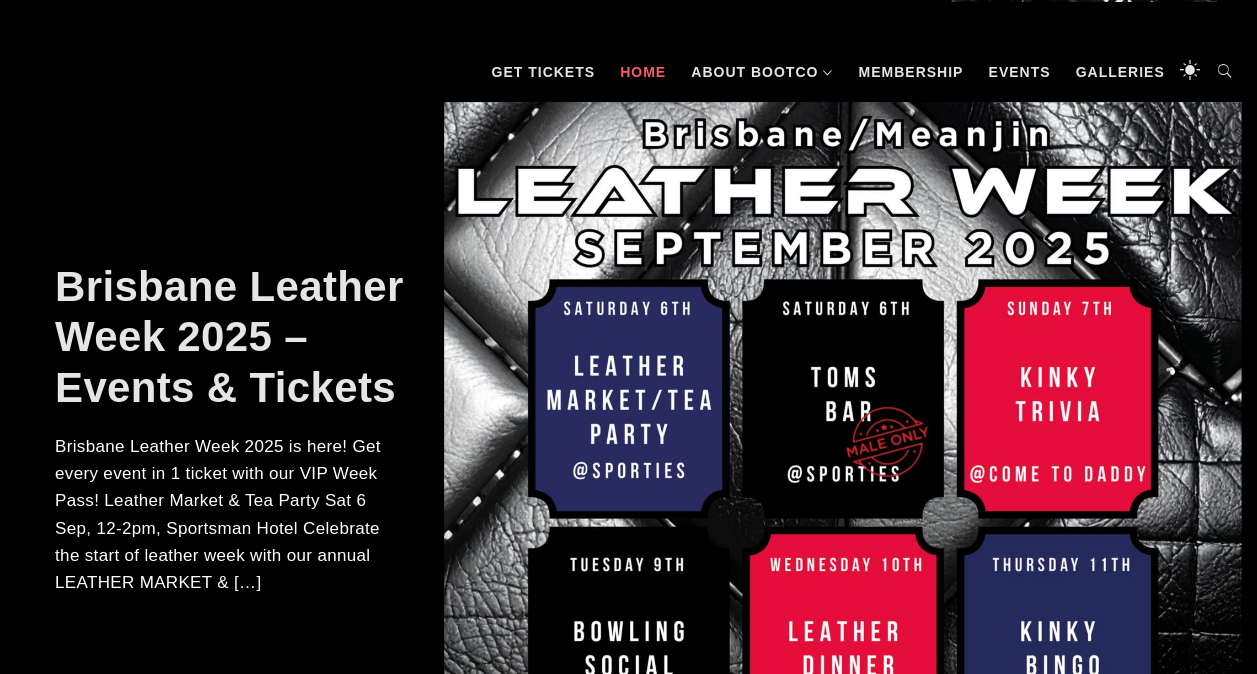 click at bounding box center (843, 452) 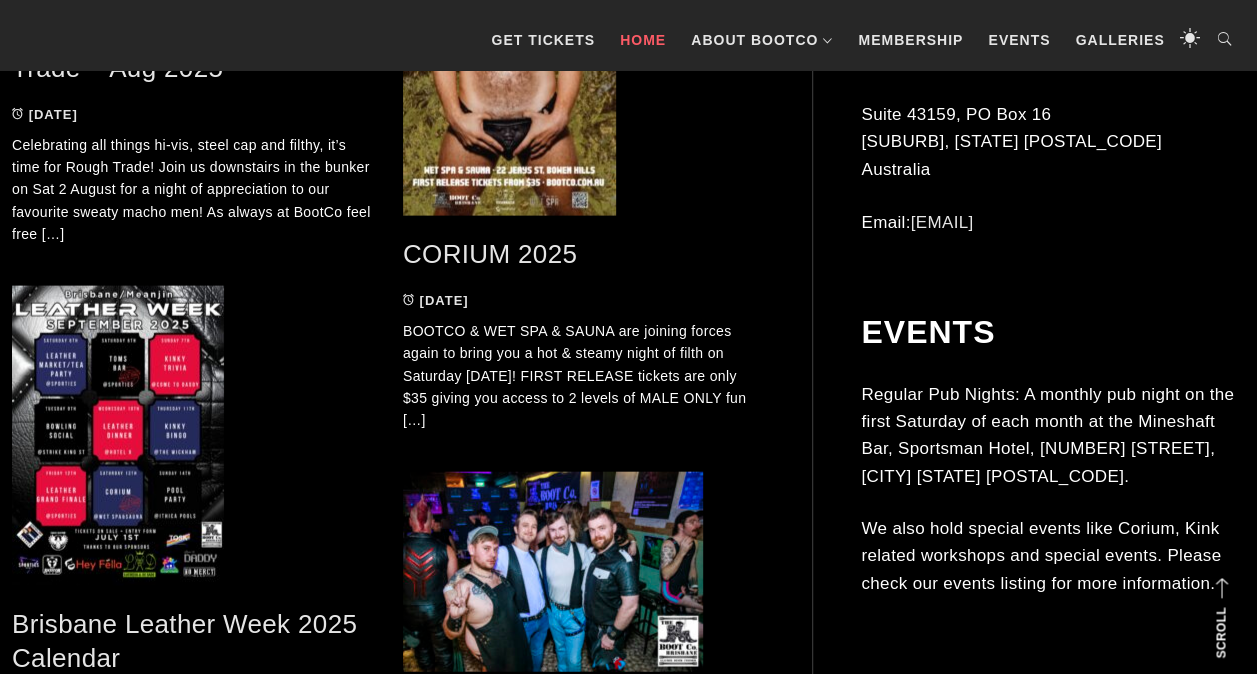 scroll, scrollTop: 1170, scrollLeft: 0, axis: vertical 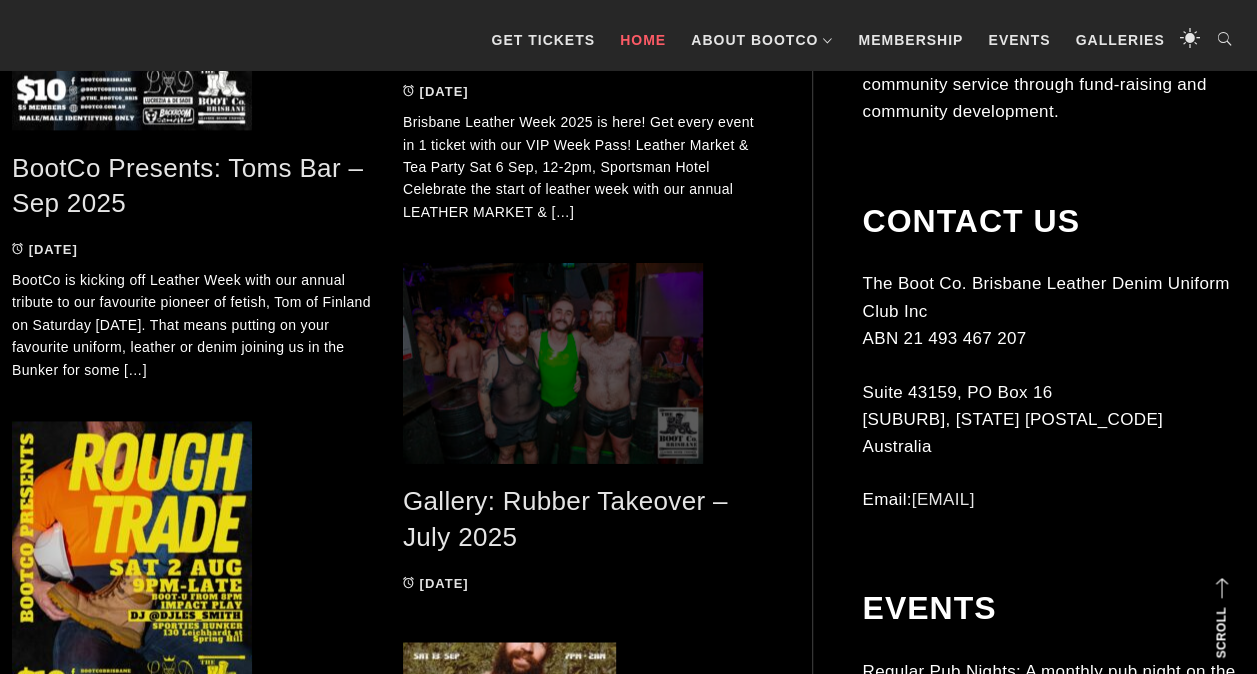 click at bounding box center [583, 363] 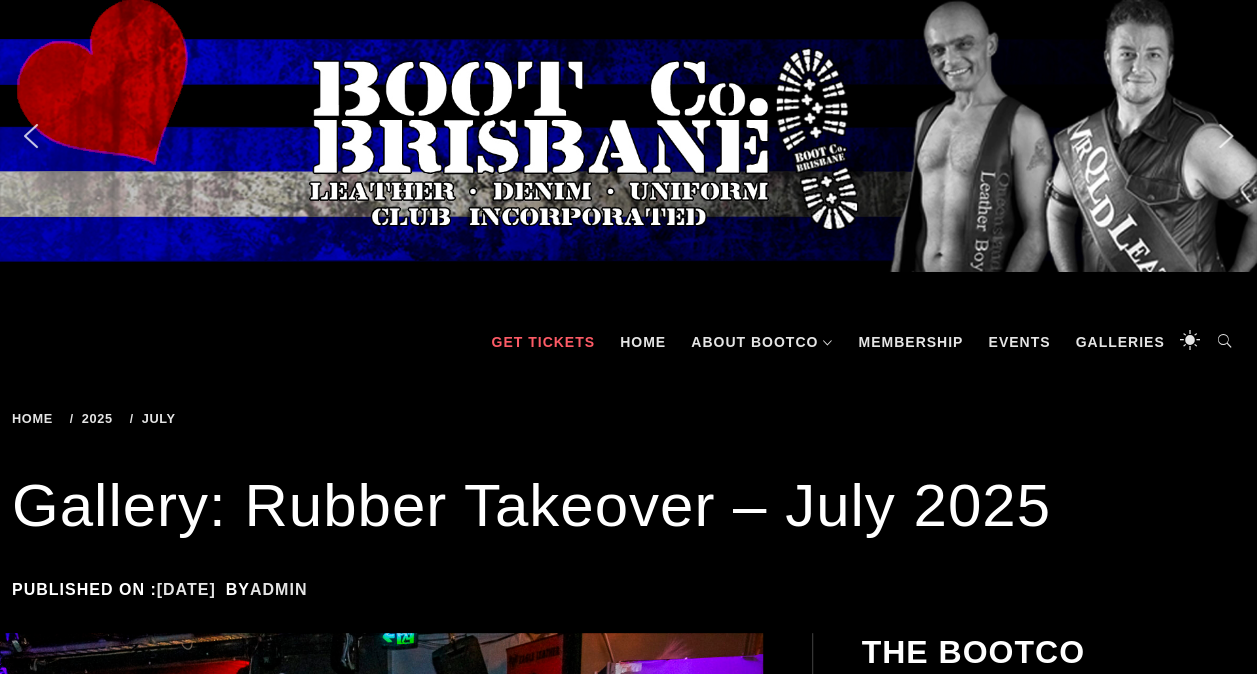 scroll, scrollTop: 900, scrollLeft: 0, axis: vertical 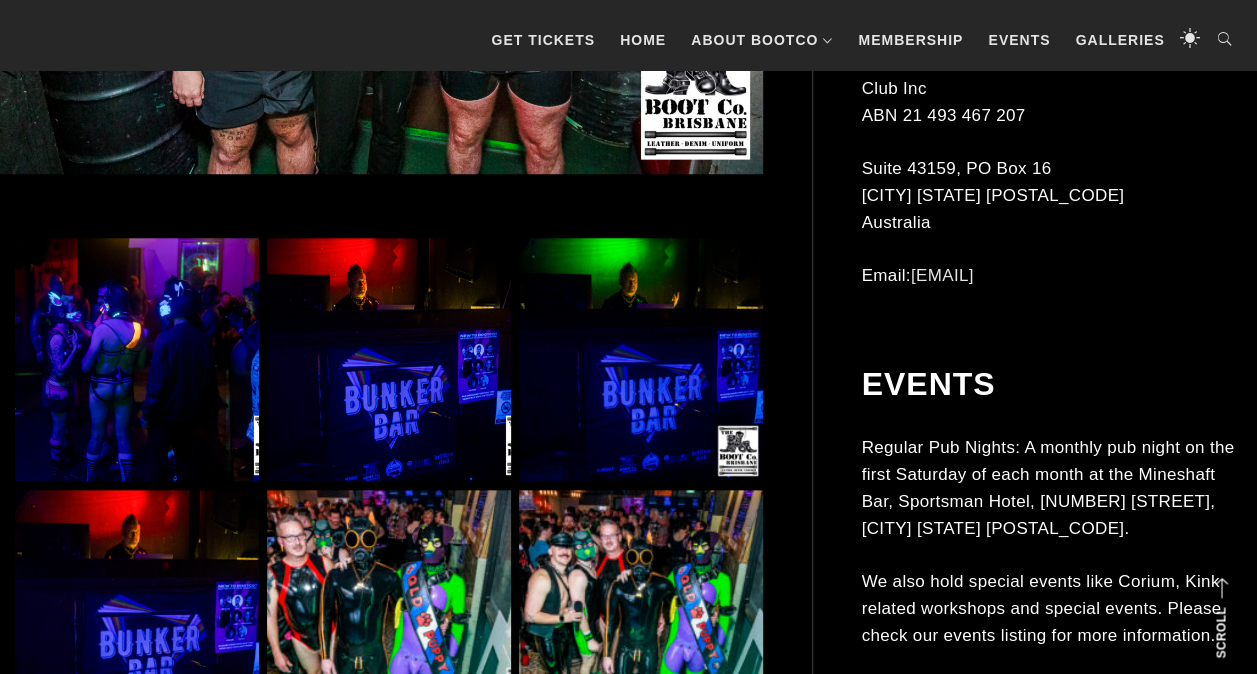 click at bounding box center [641, 360] 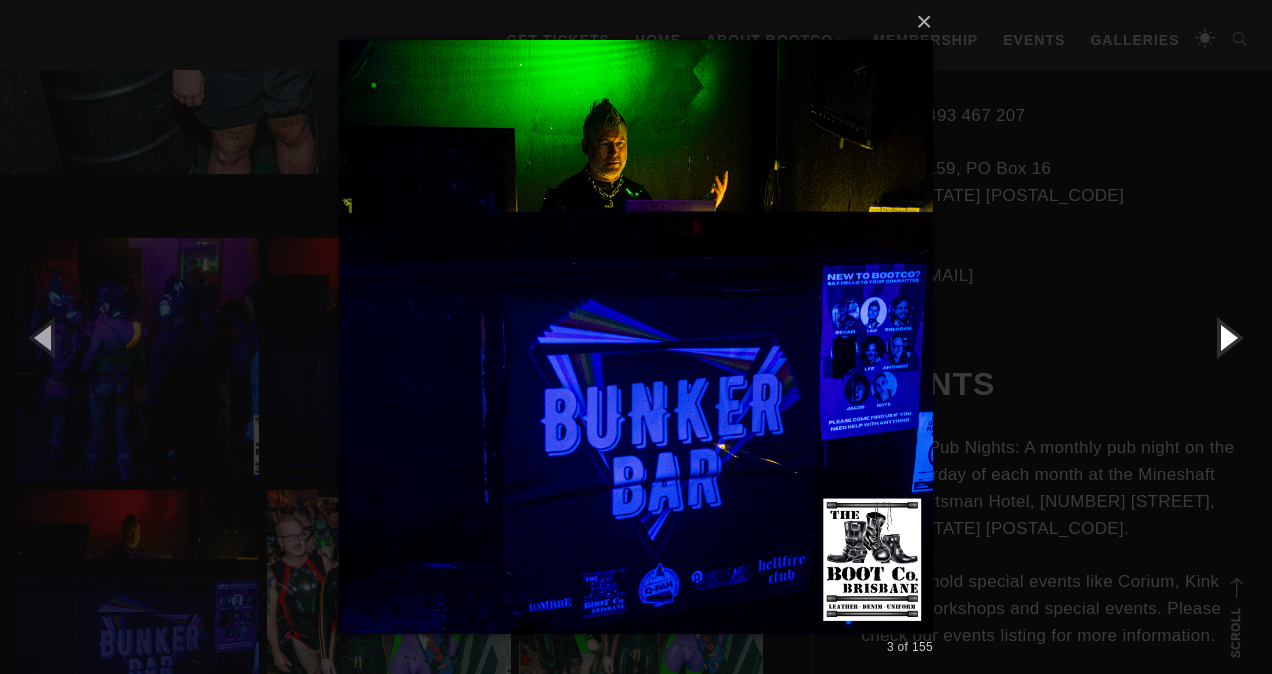 click at bounding box center (1227, 337) 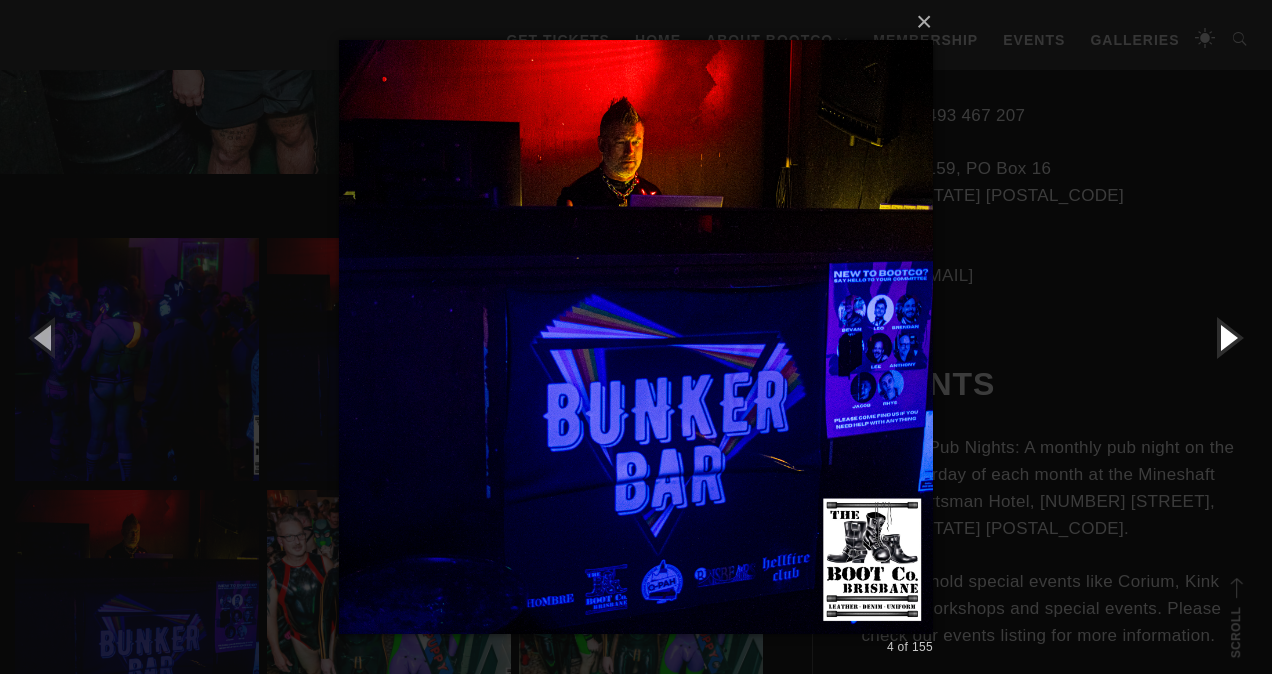 click at bounding box center [1227, 337] 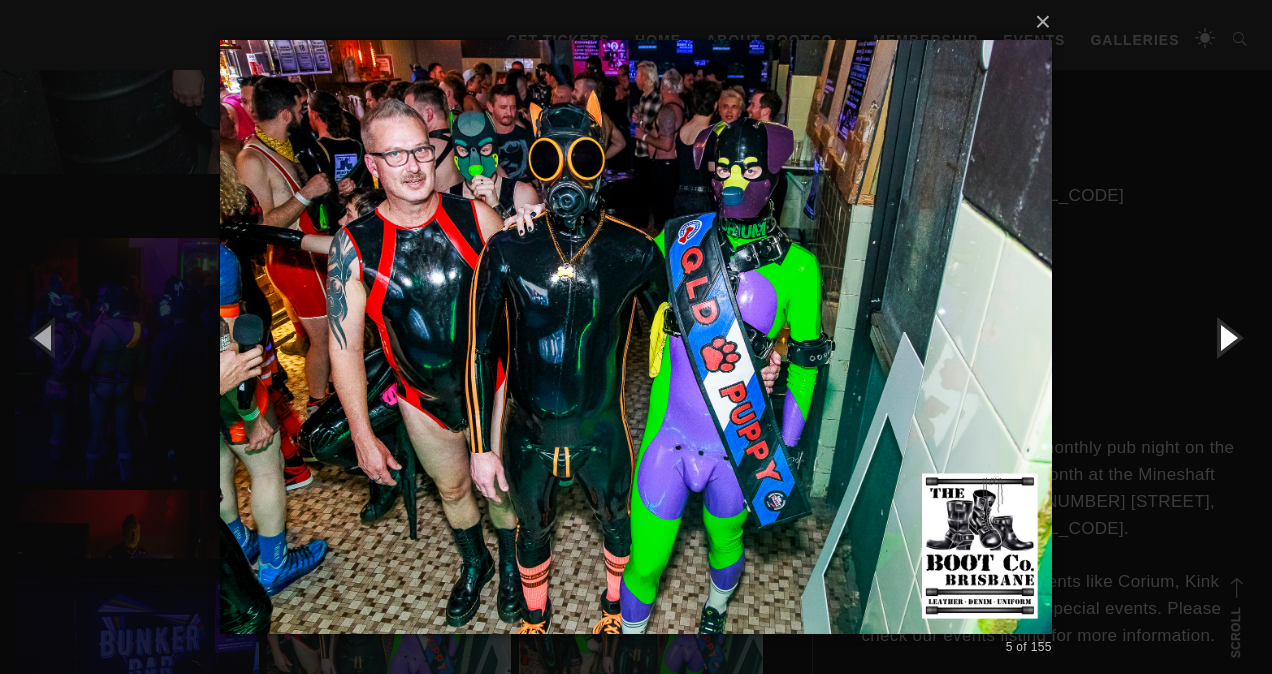 click at bounding box center (1227, 337) 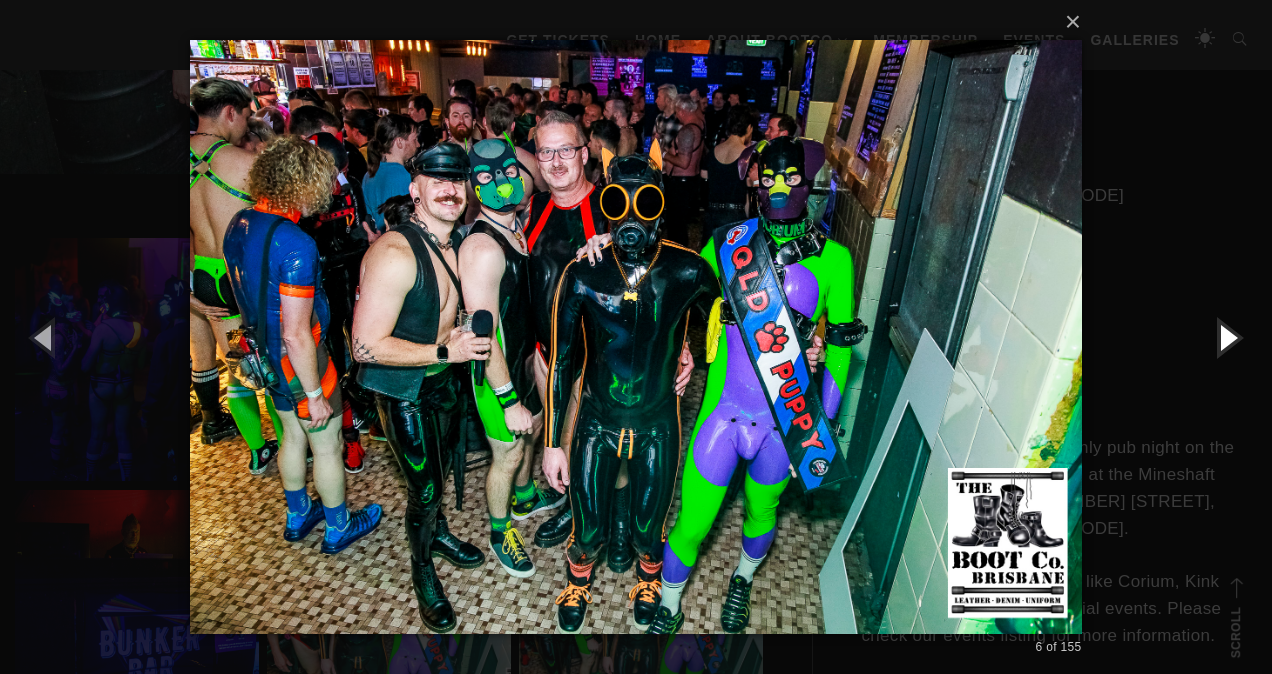 click at bounding box center (1227, 337) 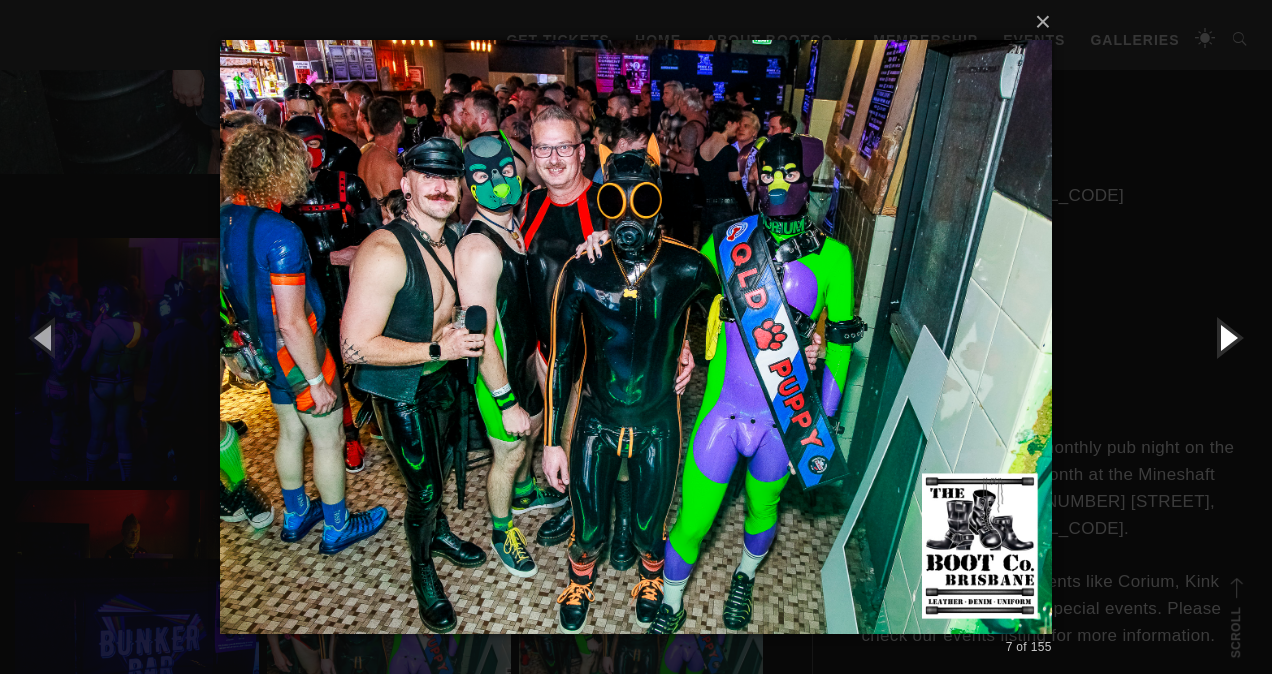 click at bounding box center [1227, 337] 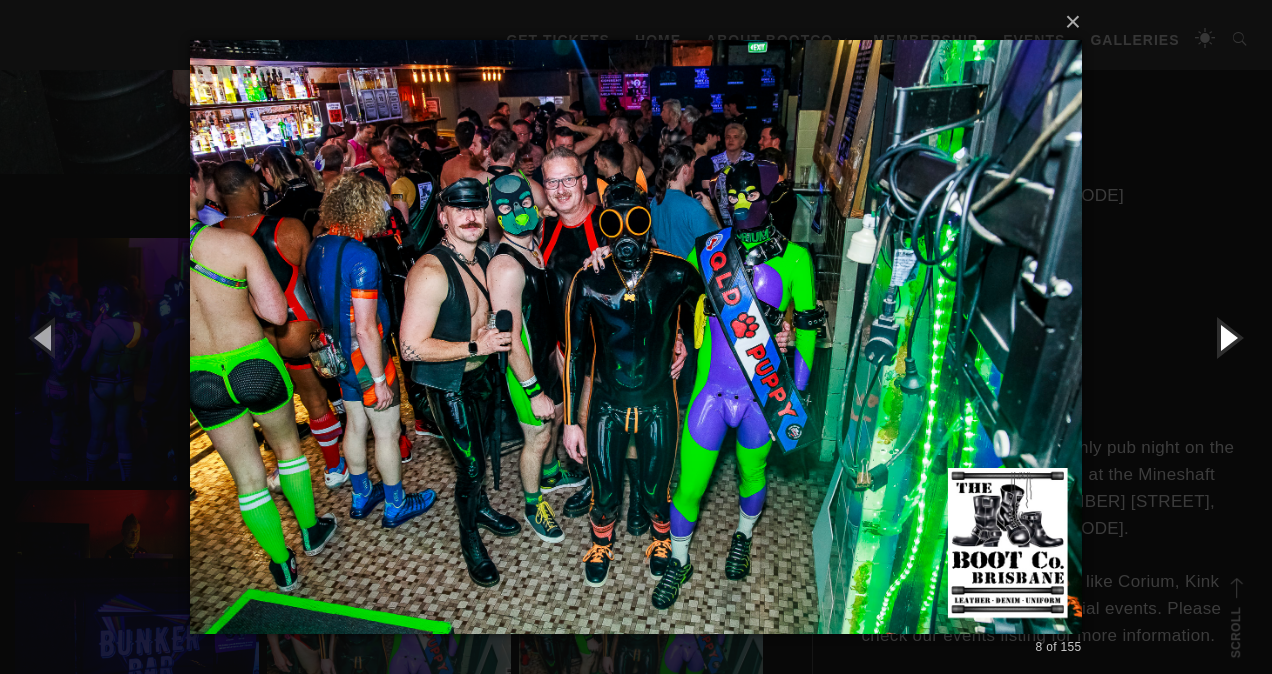 click at bounding box center [1227, 337] 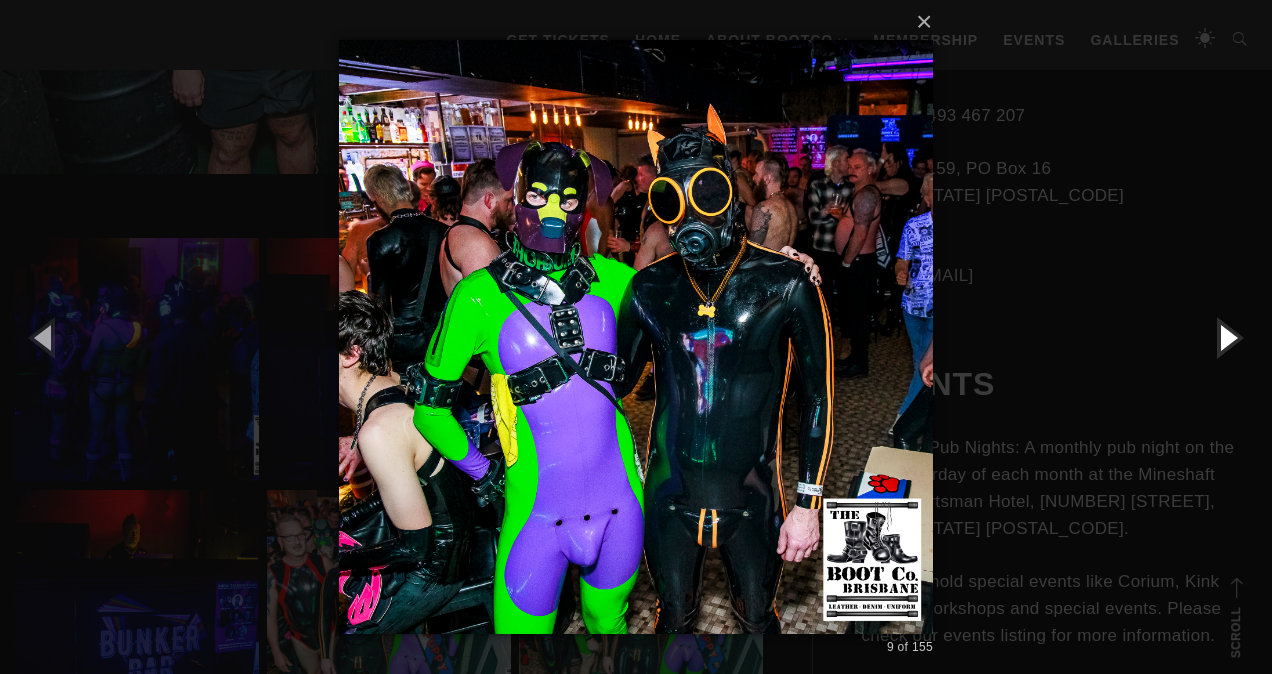 click at bounding box center [1227, 337] 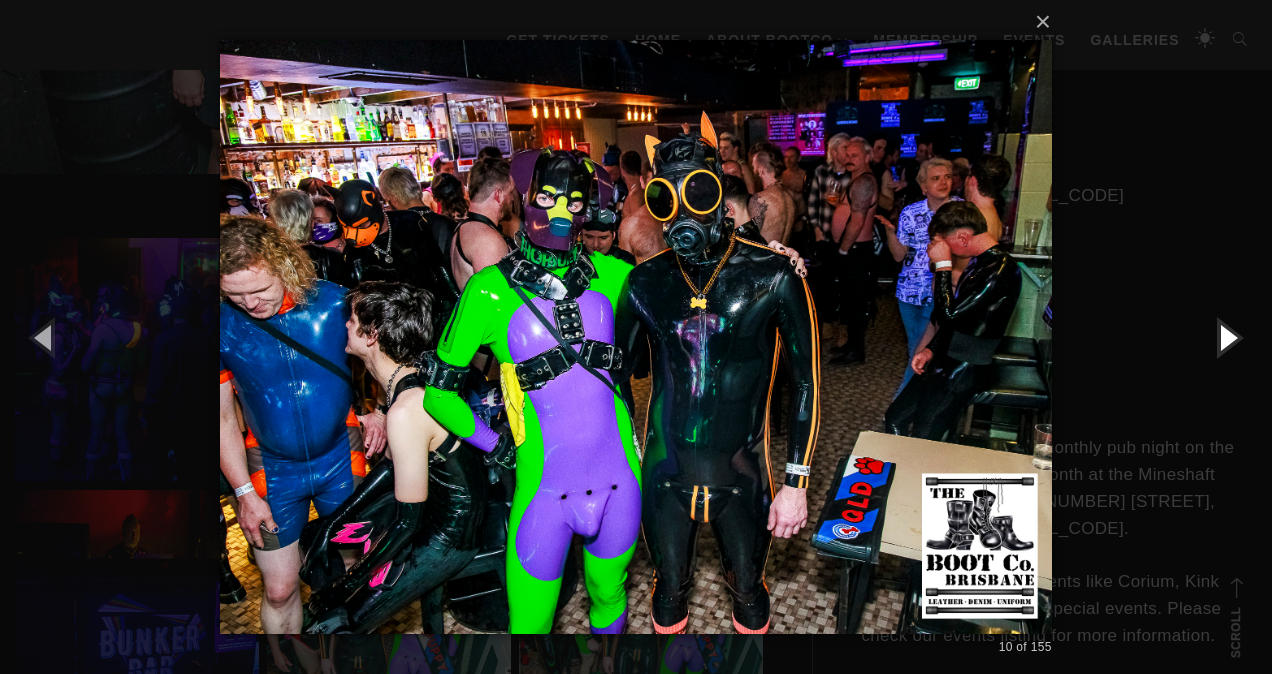 click at bounding box center (1227, 337) 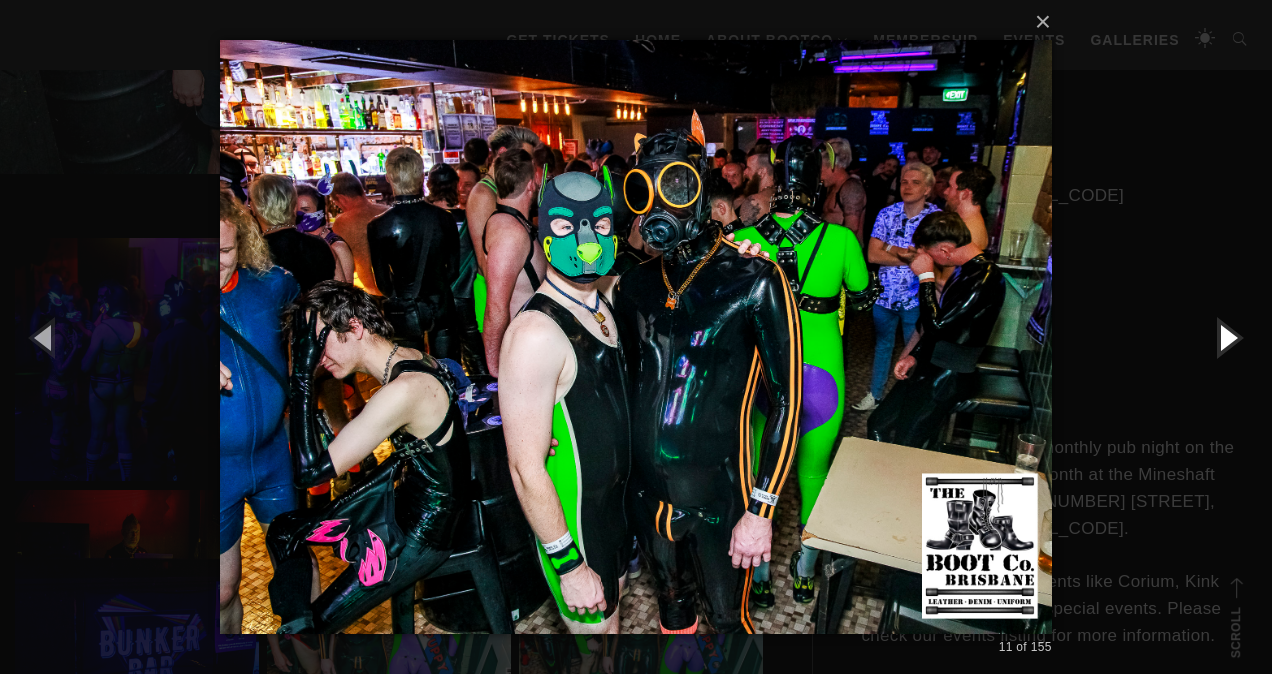 click at bounding box center [1227, 337] 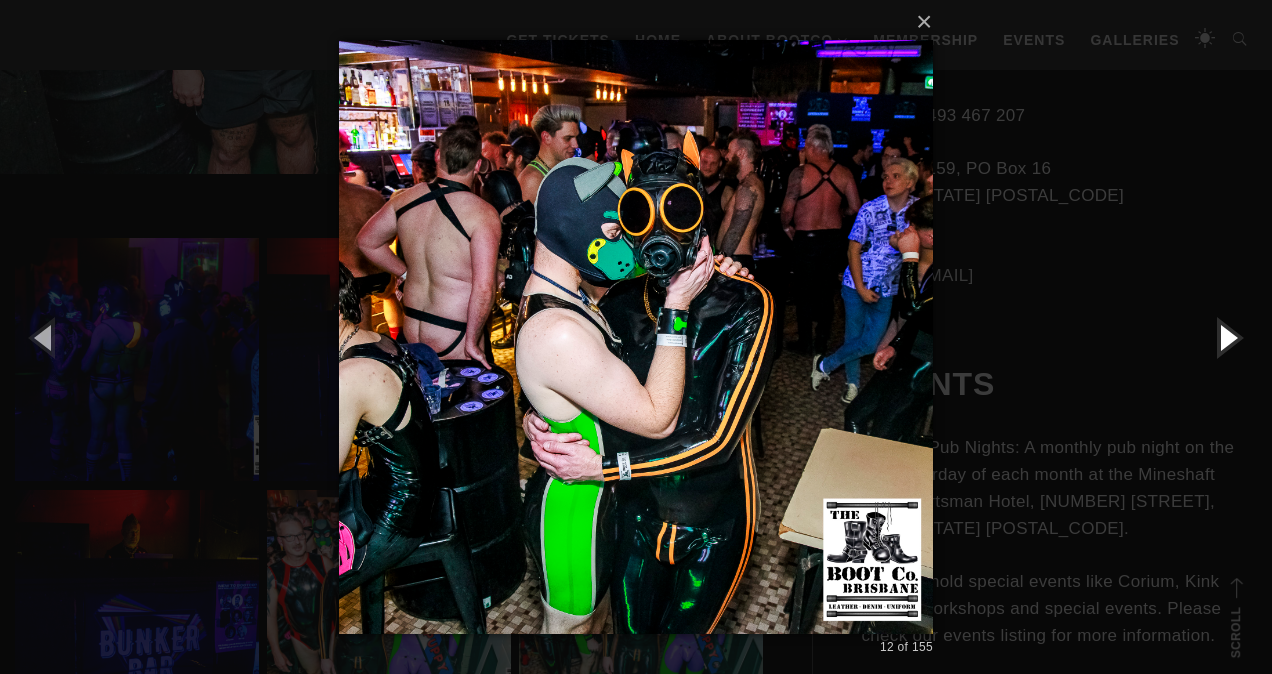 click at bounding box center (1227, 337) 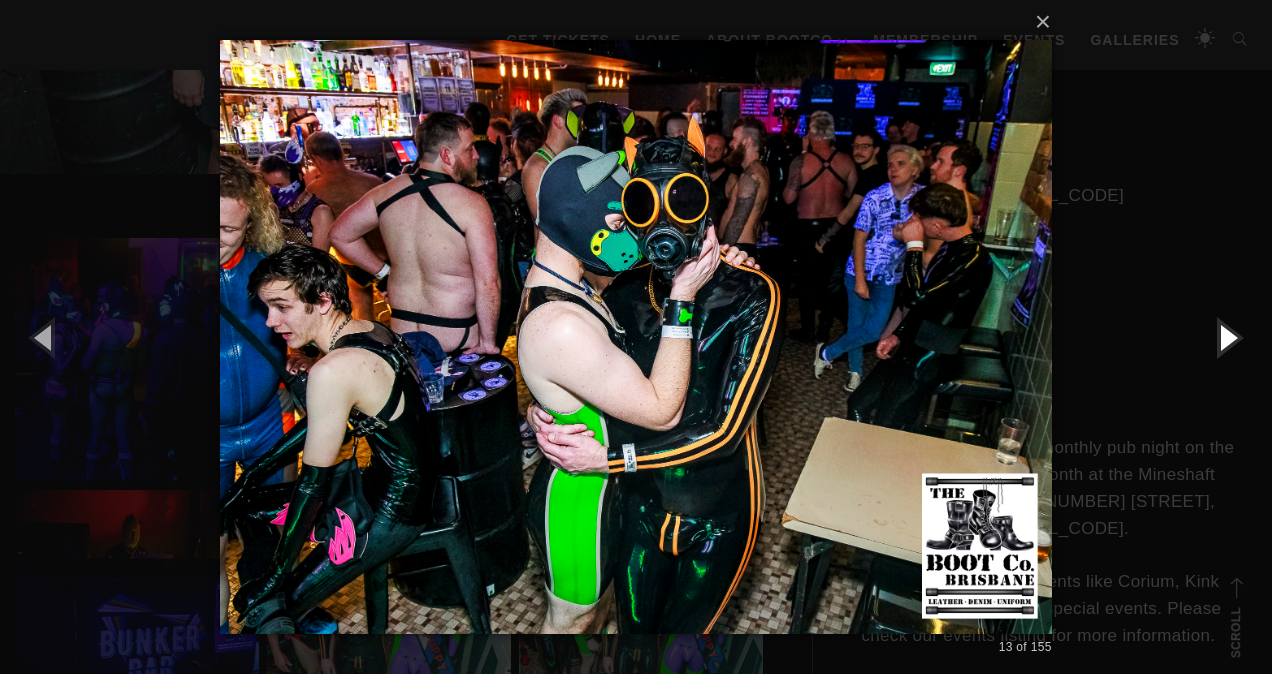 click at bounding box center (1227, 337) 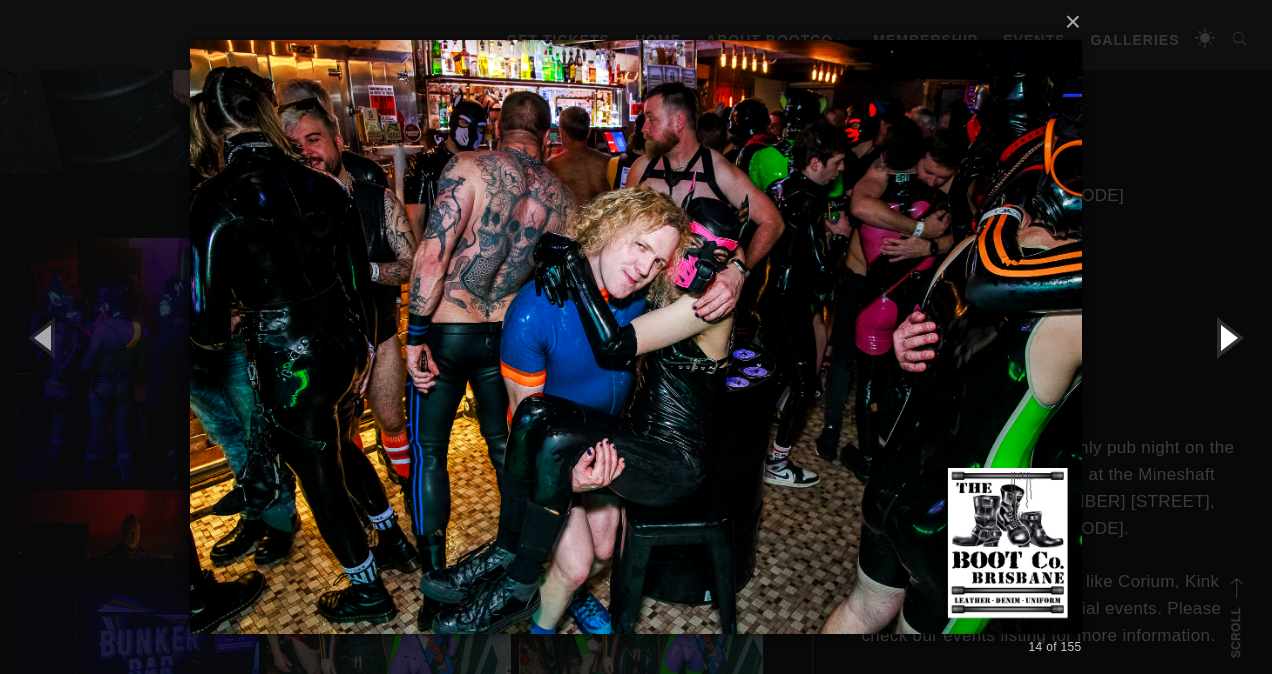 click at bounding box center [1227, 337] 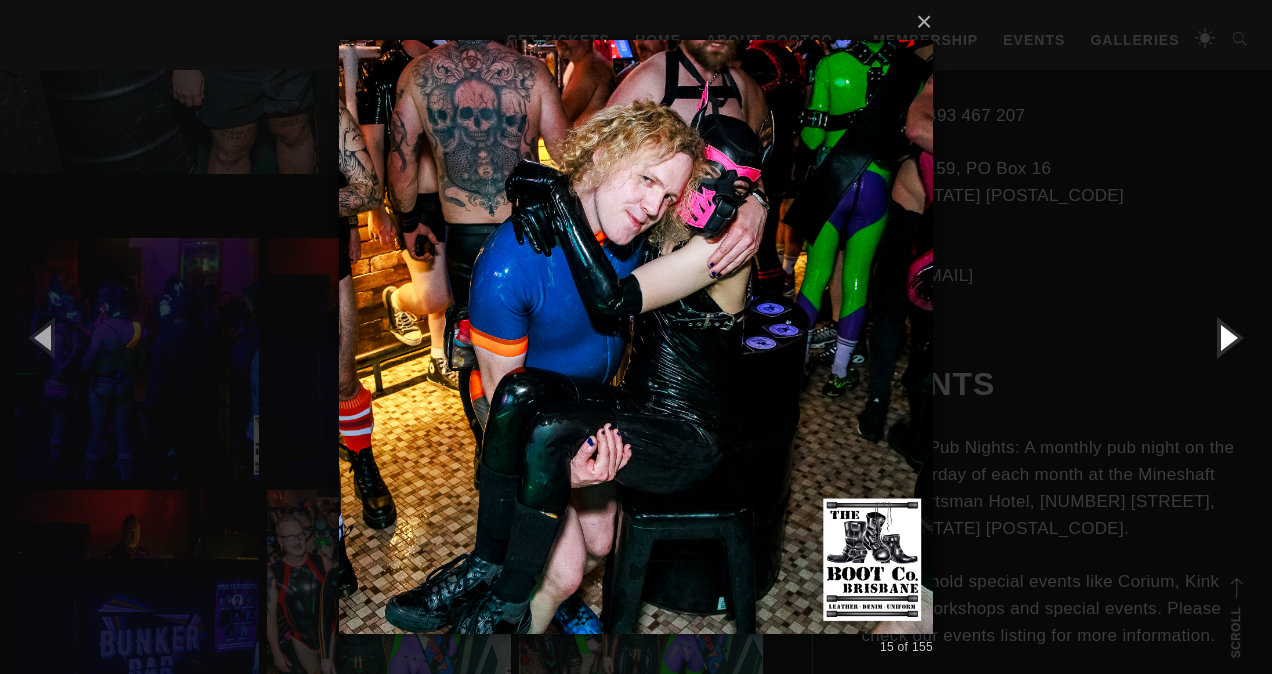 click at bounding box center (1227, 337) 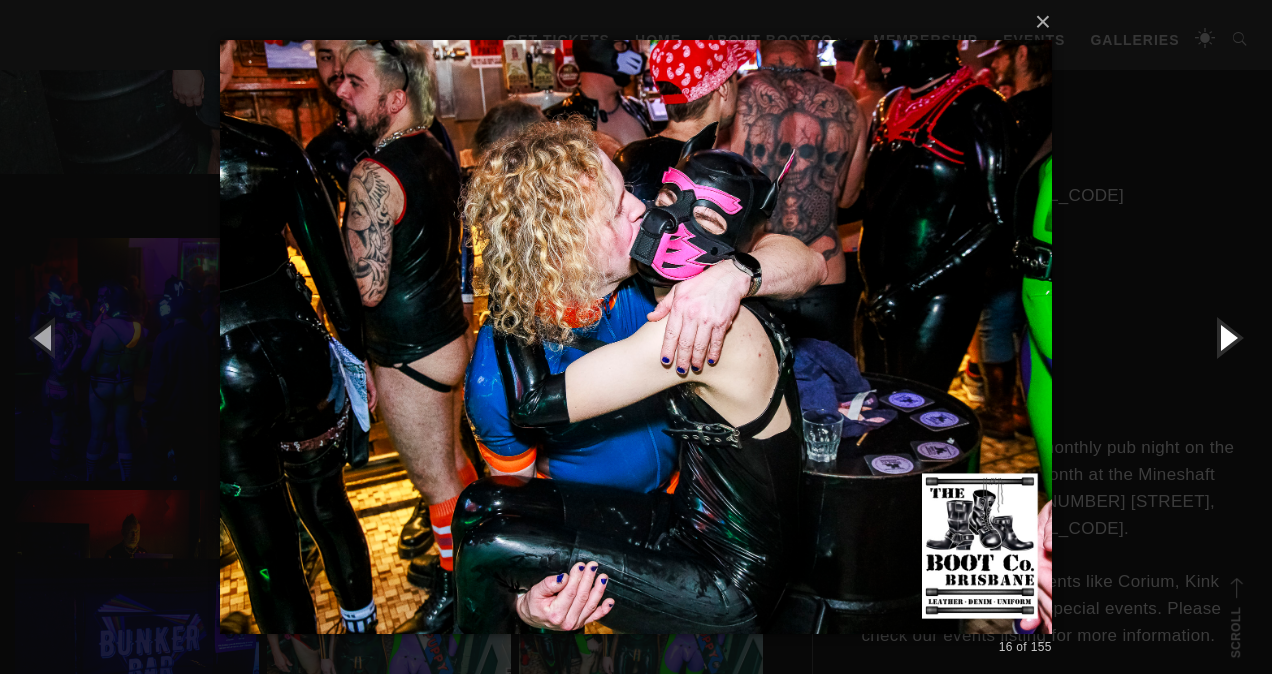 click at bounding box center [1227, 337] 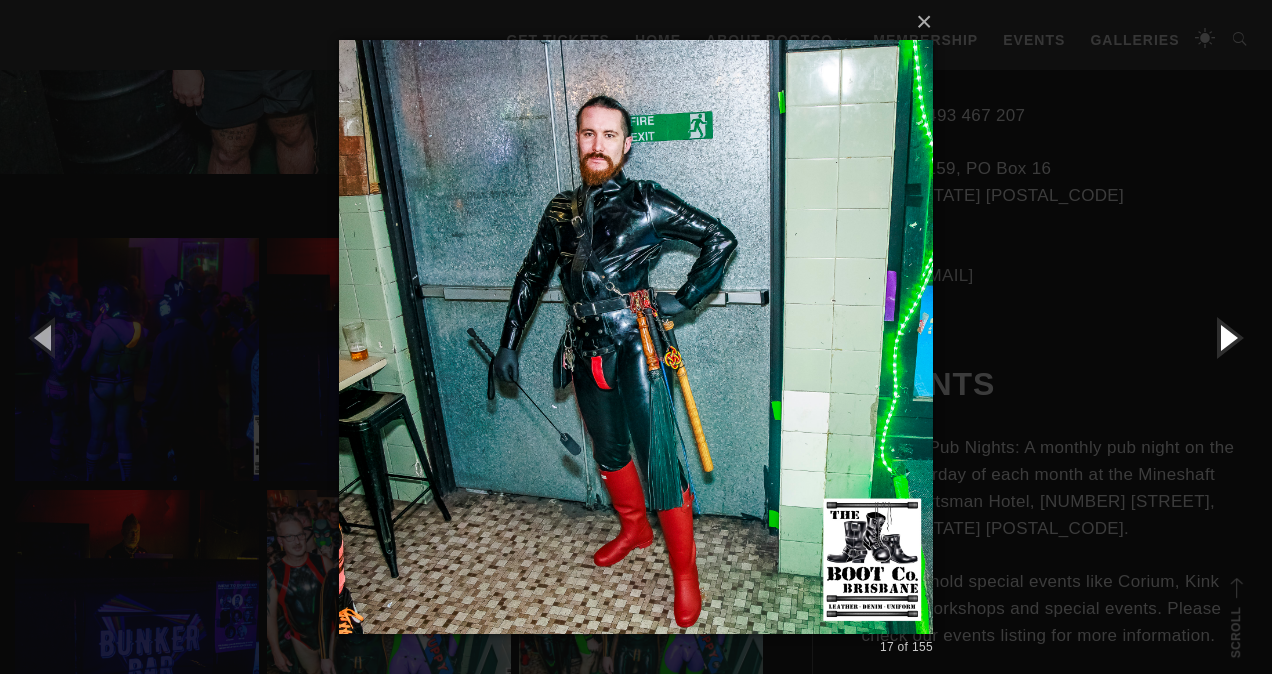 click at bounding box center (1227, 337) 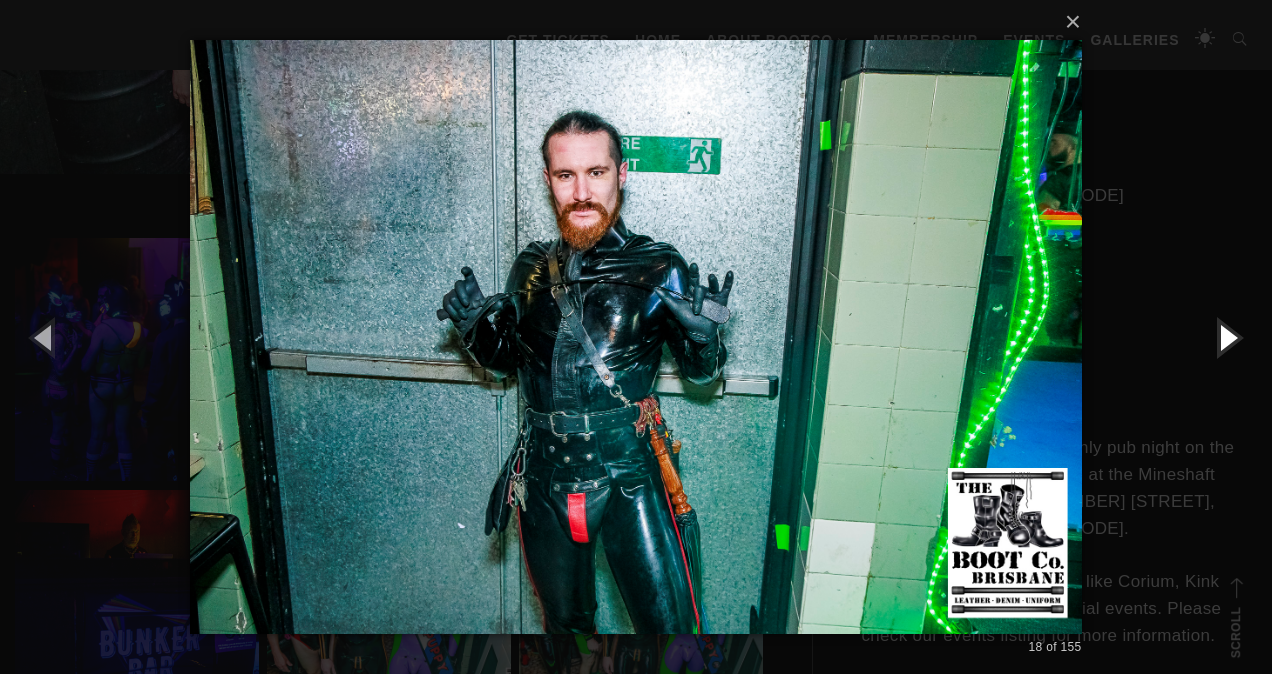 click at bounding box center (1227, 337) 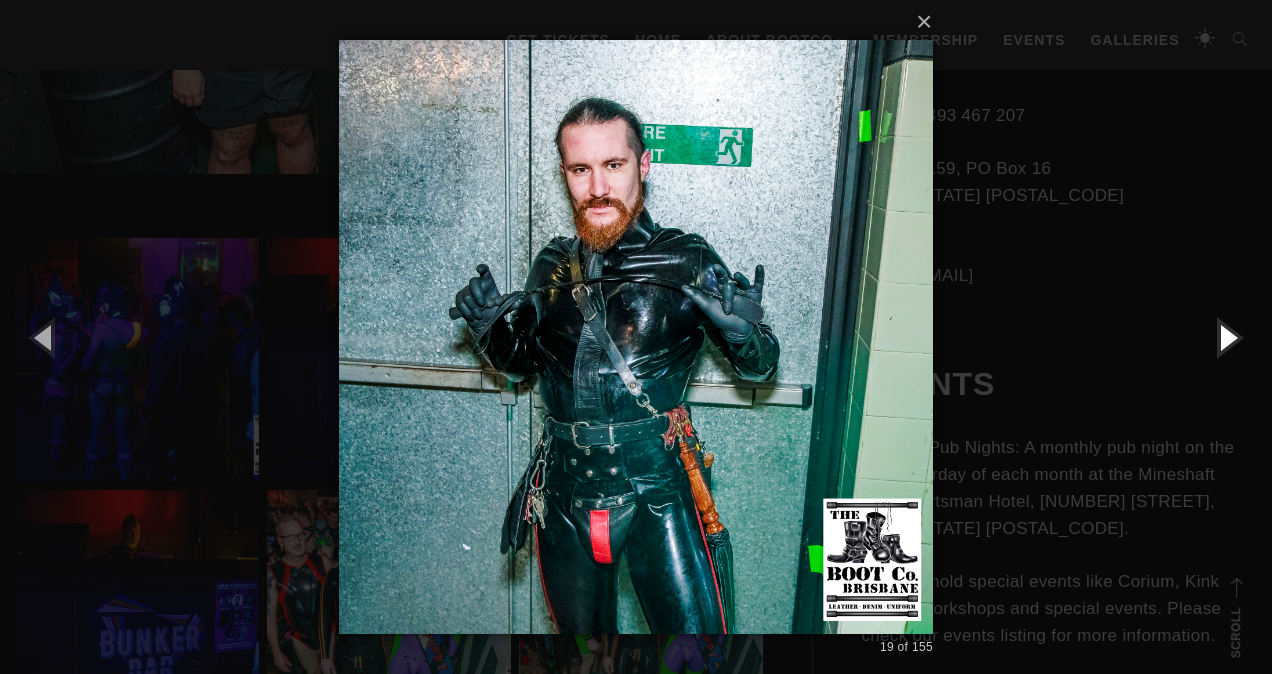 click at bounding box center (1227, 337) 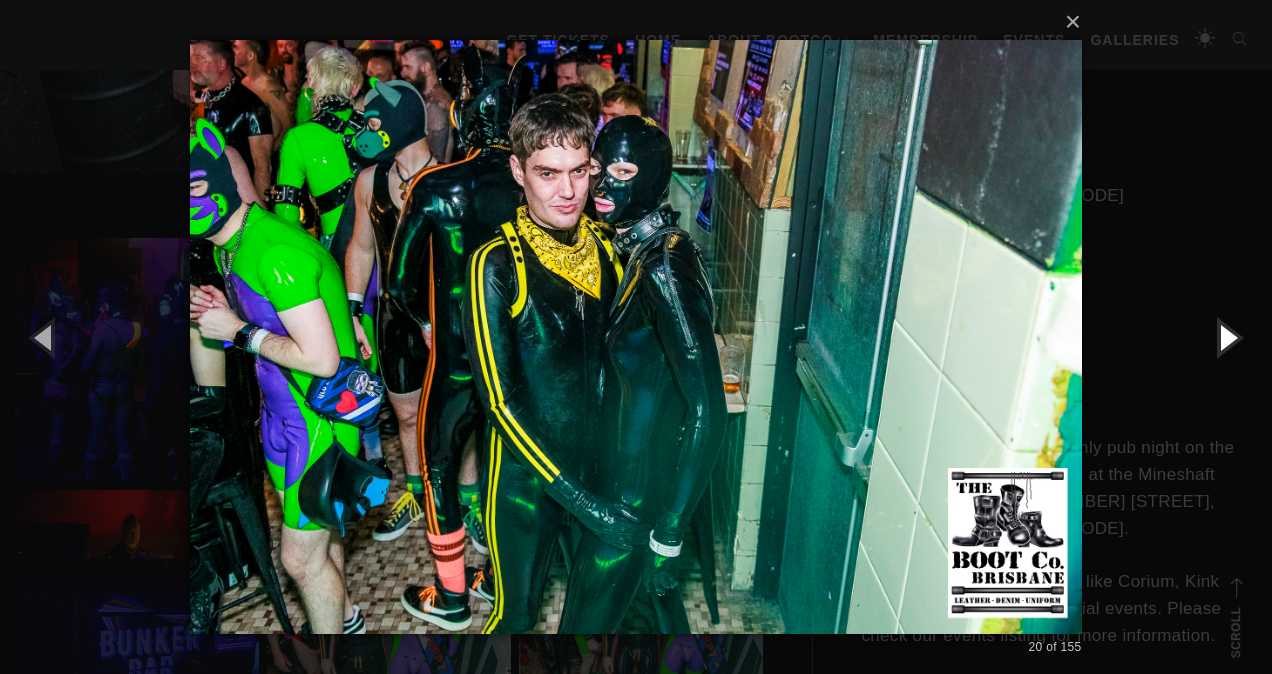 click at bounding box center [1227, 337] 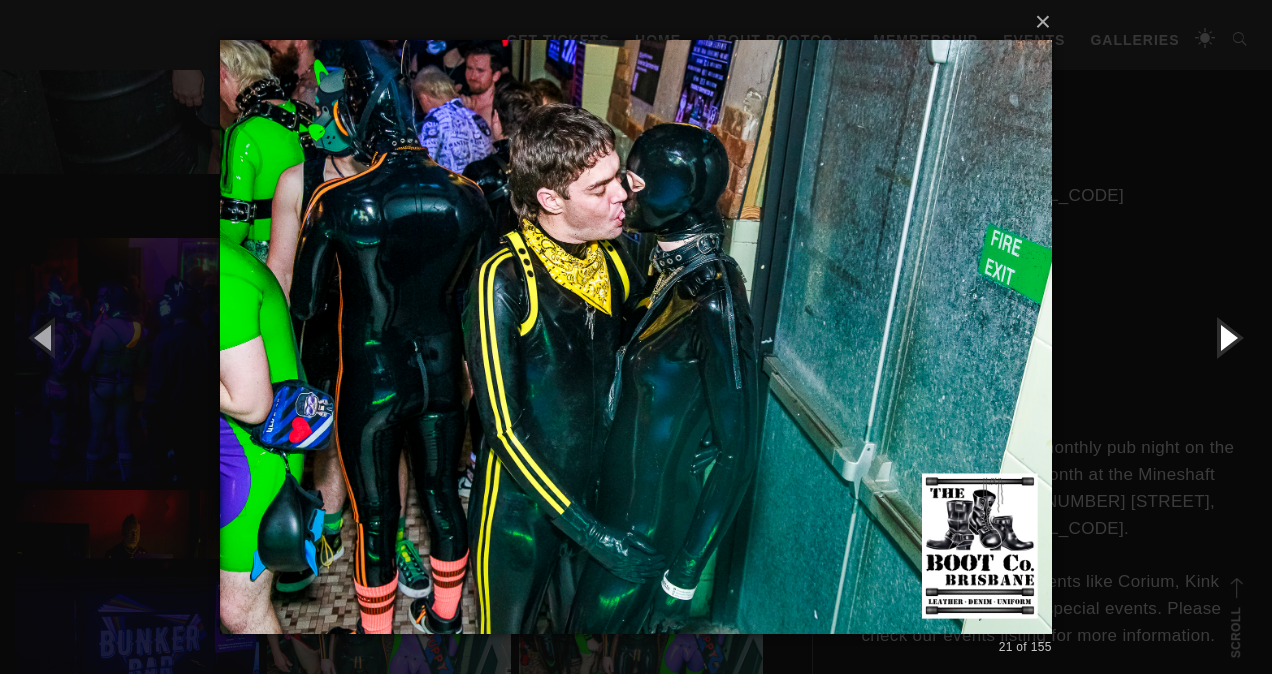 click at bounding box center (1227, 337) 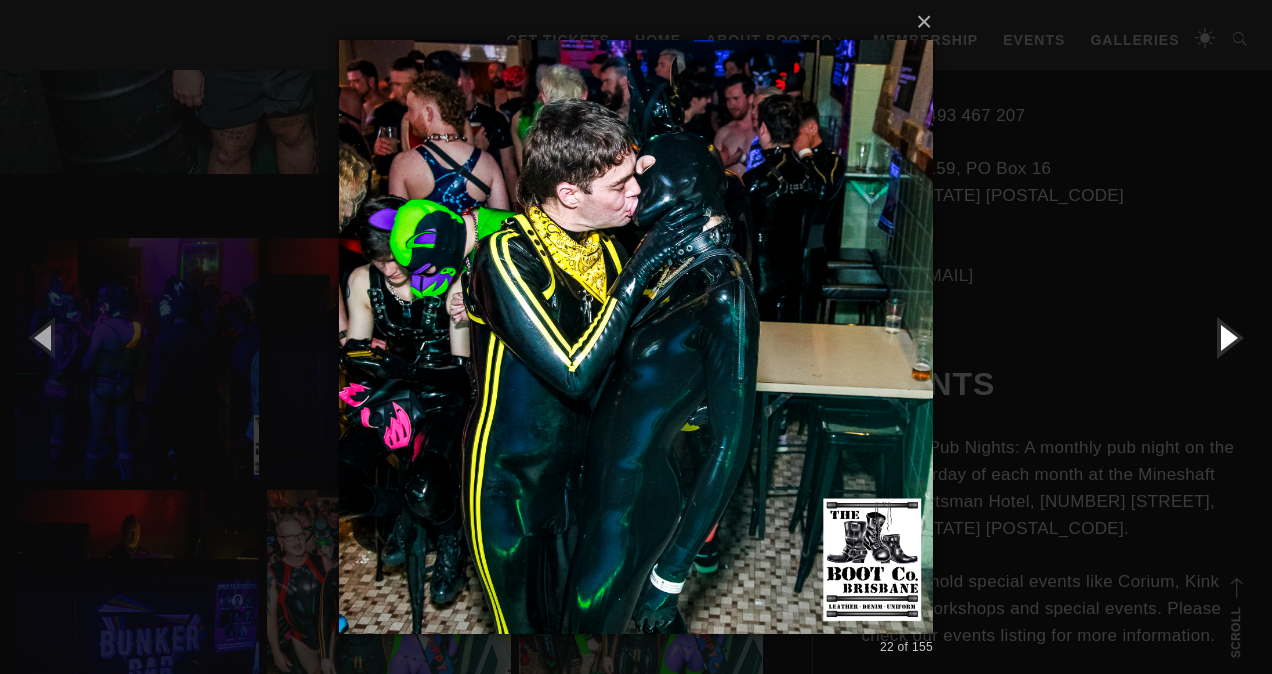 click at bounding box center [1227, 337] 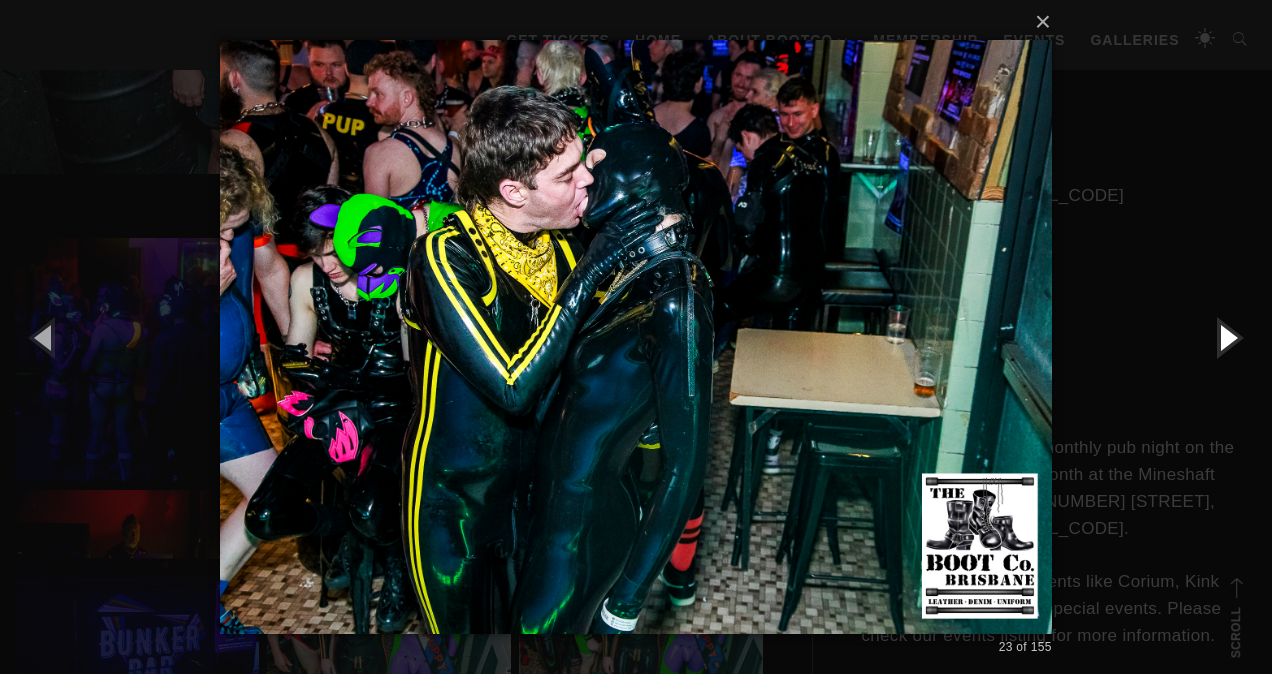 click at bounding box center [1227, 337] 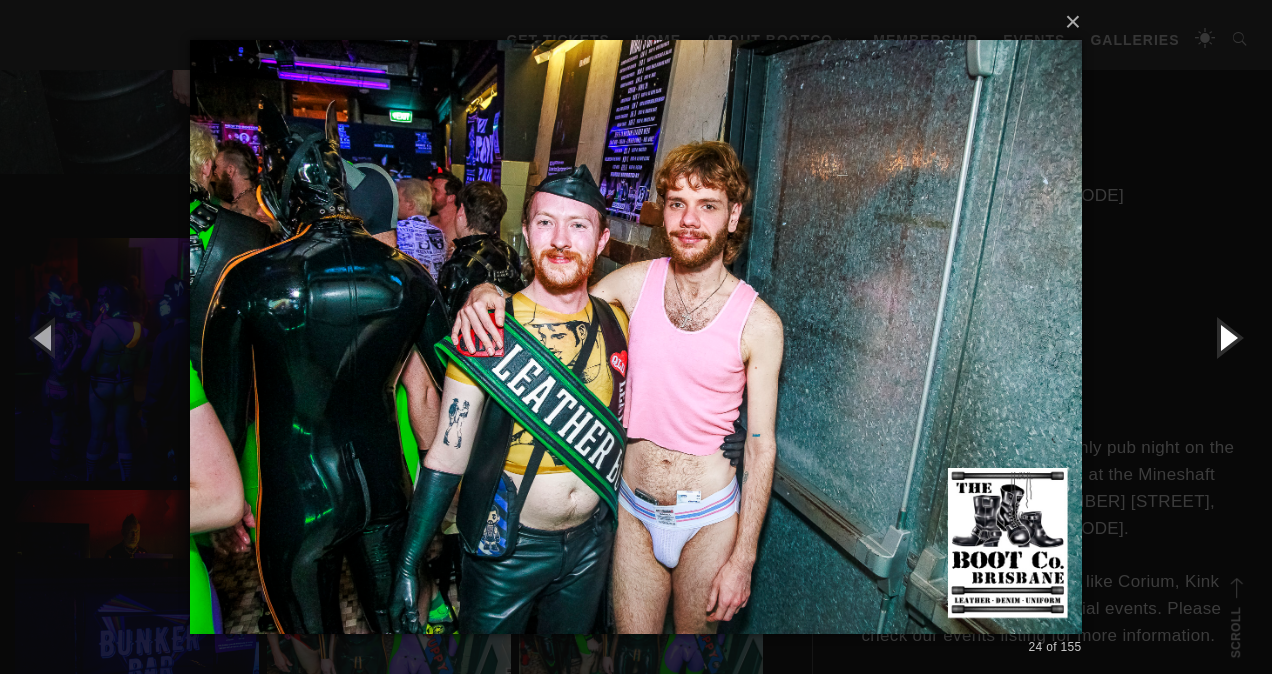 click at bounding box center (1227, 337) 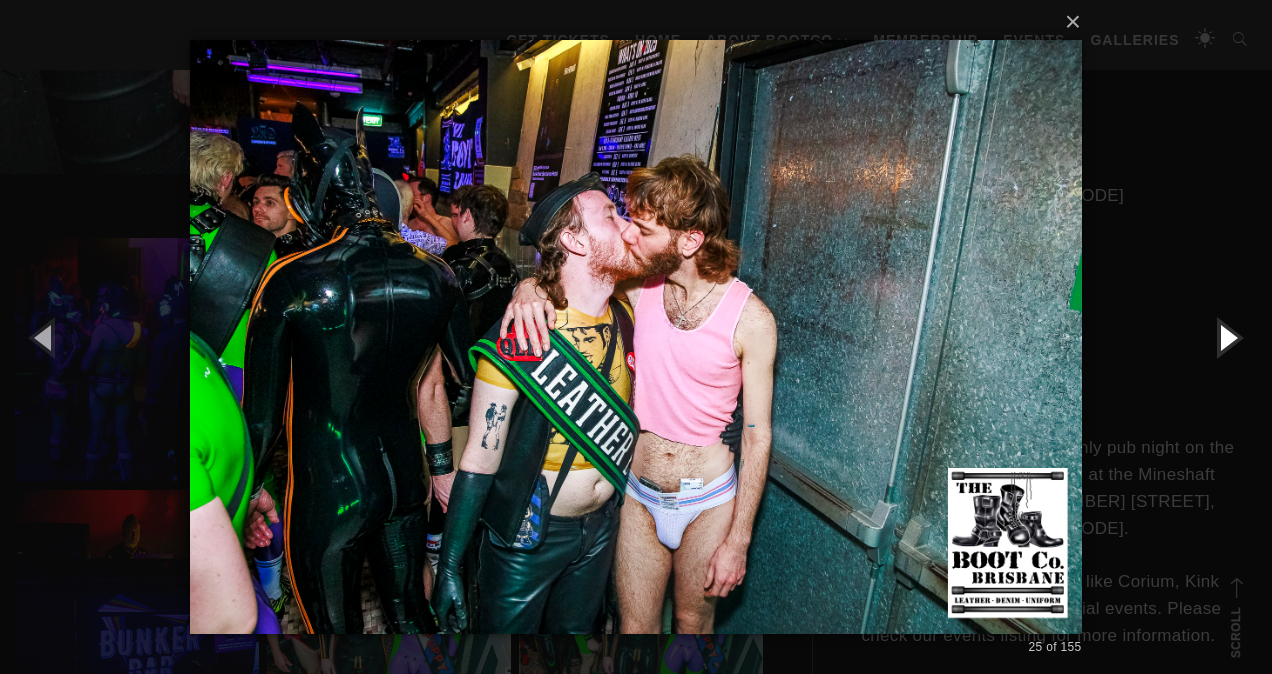 click at bounding box center [1227, 337] 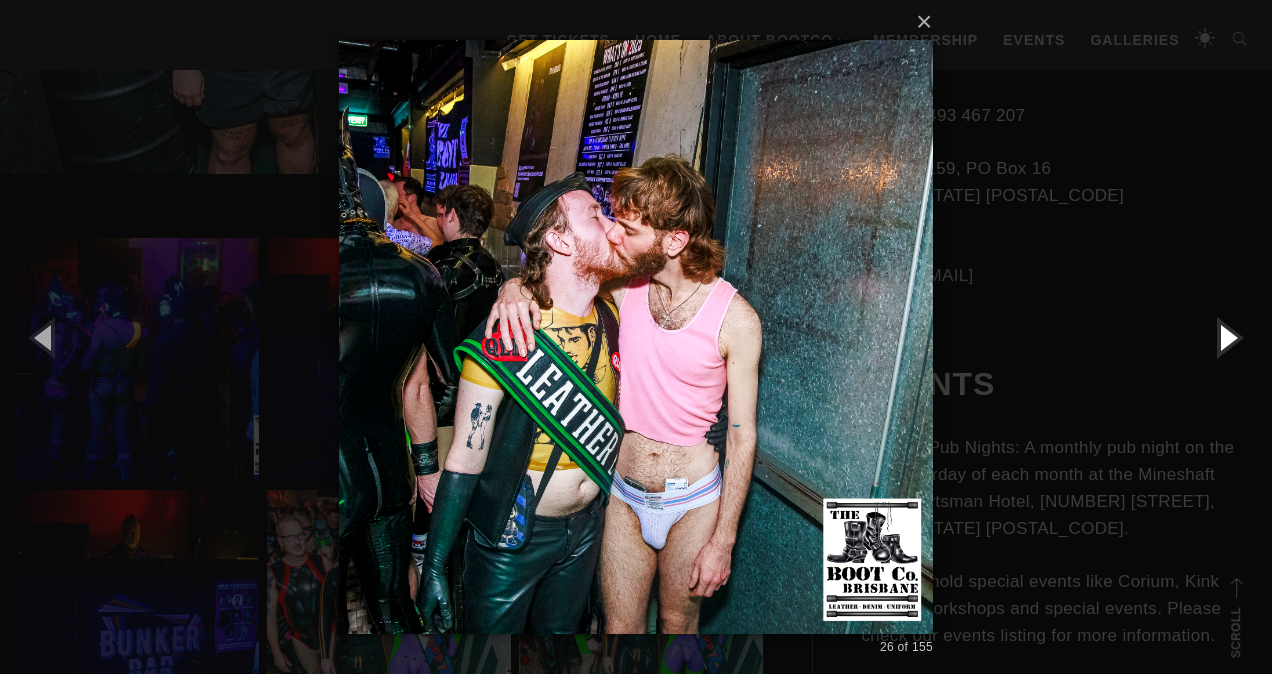 click at bounding box center [1227, 337] 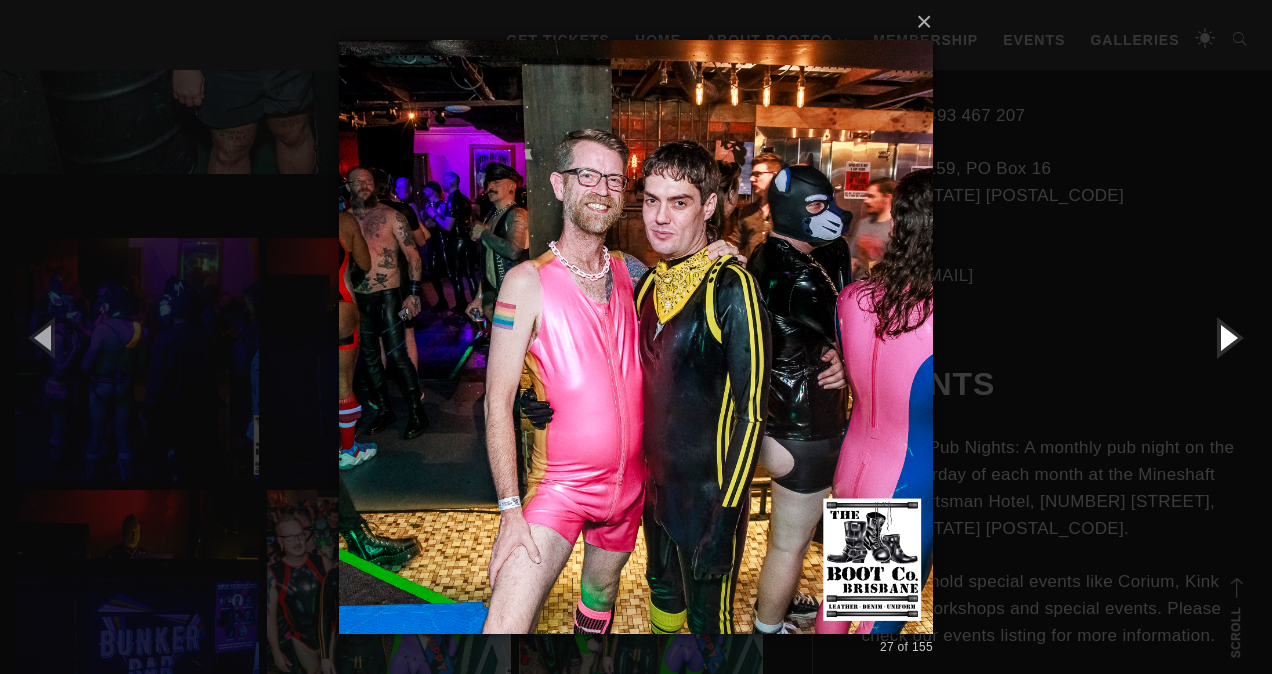 click at bounding box center [1227, 337] 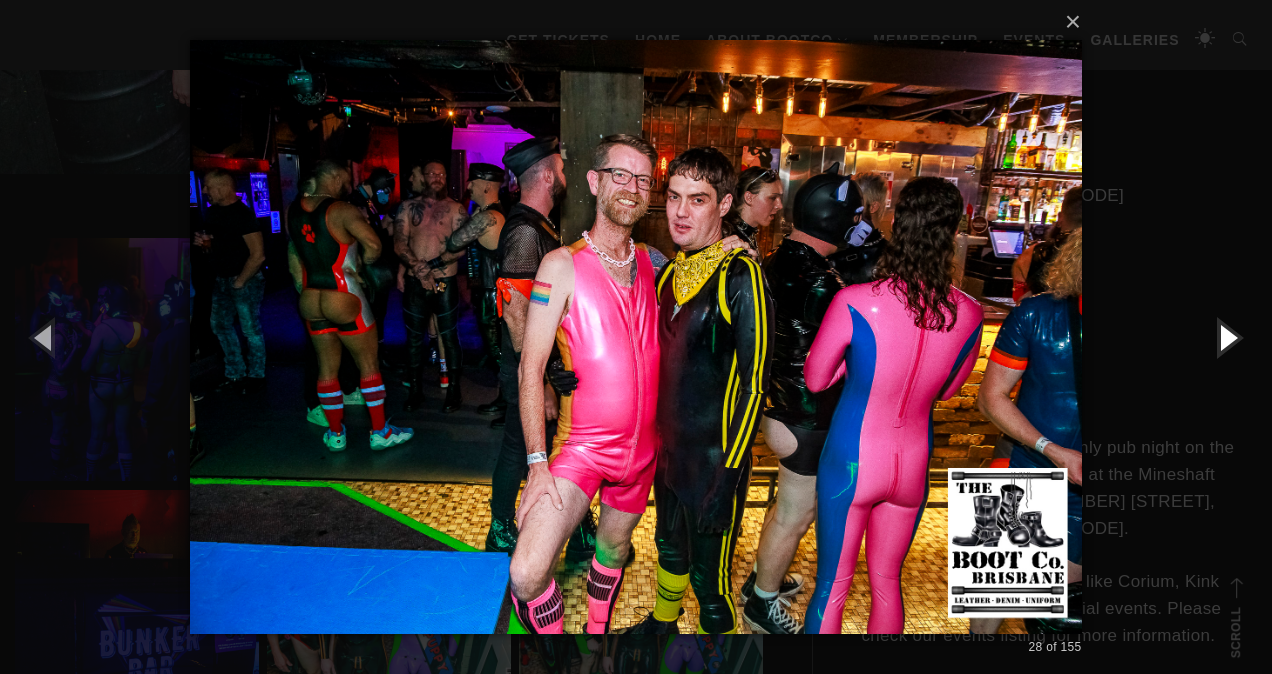 click at bounding box center (1227, 337) 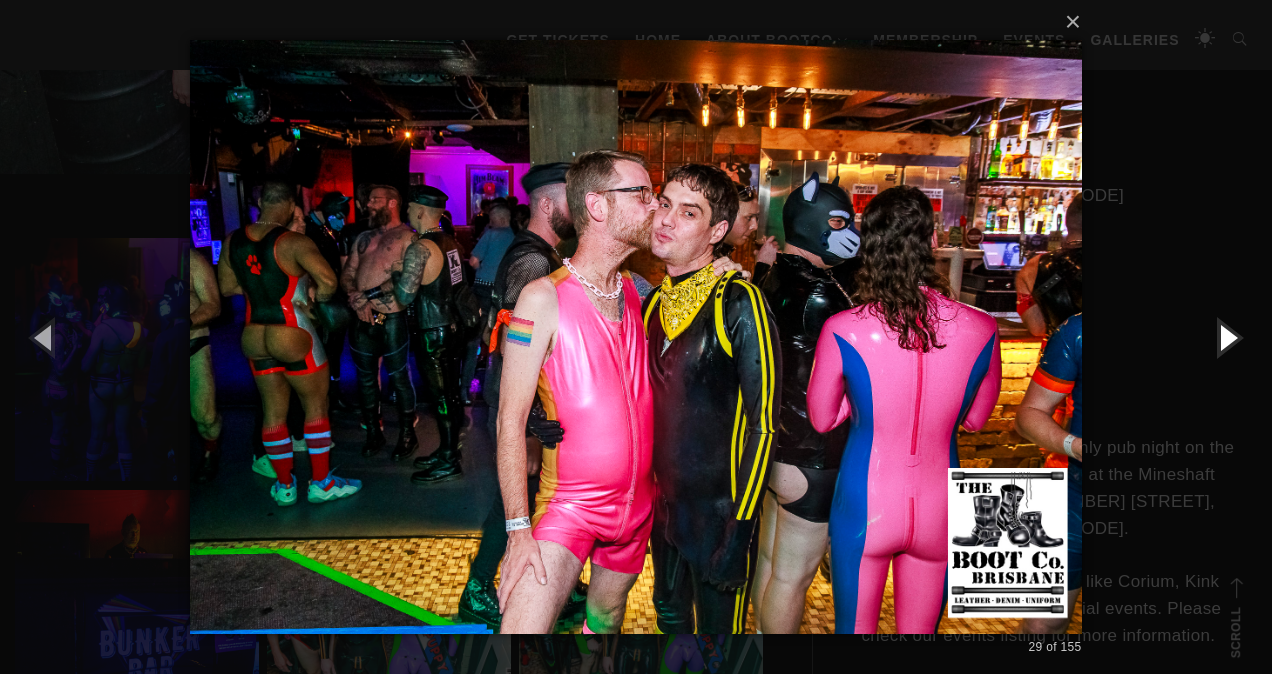 click at bounding box center (1227, 337) 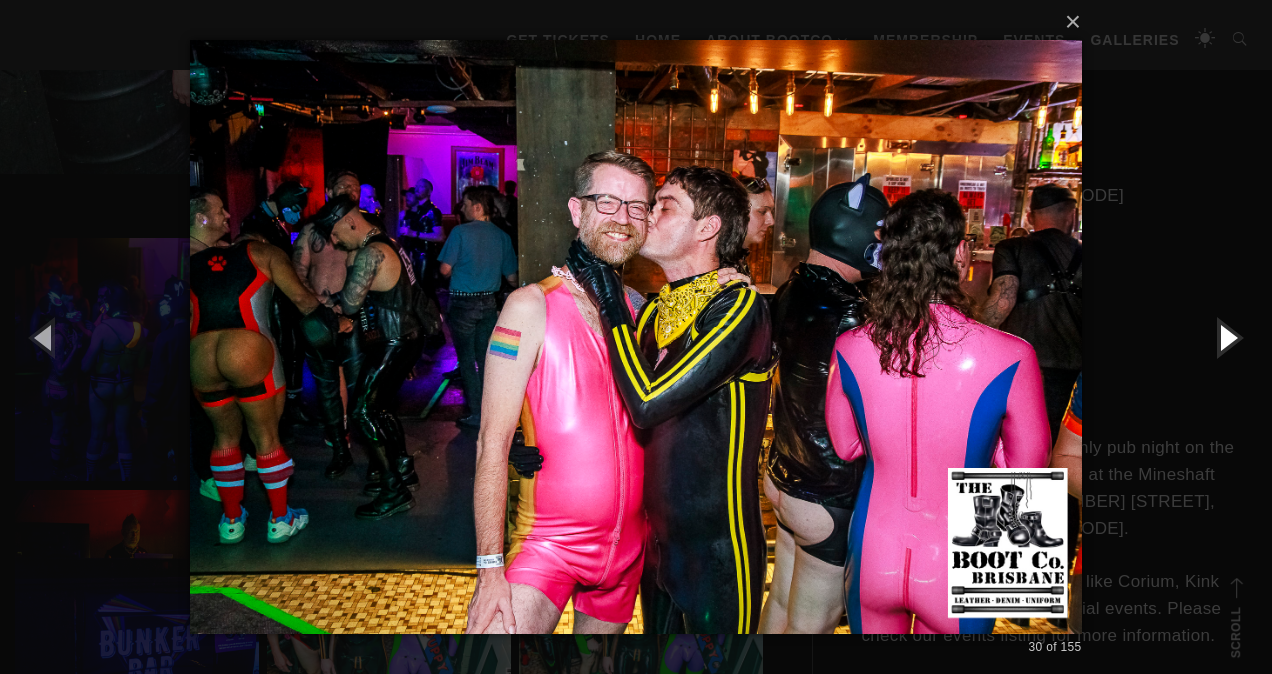 click at bounding box center (1227, 337) 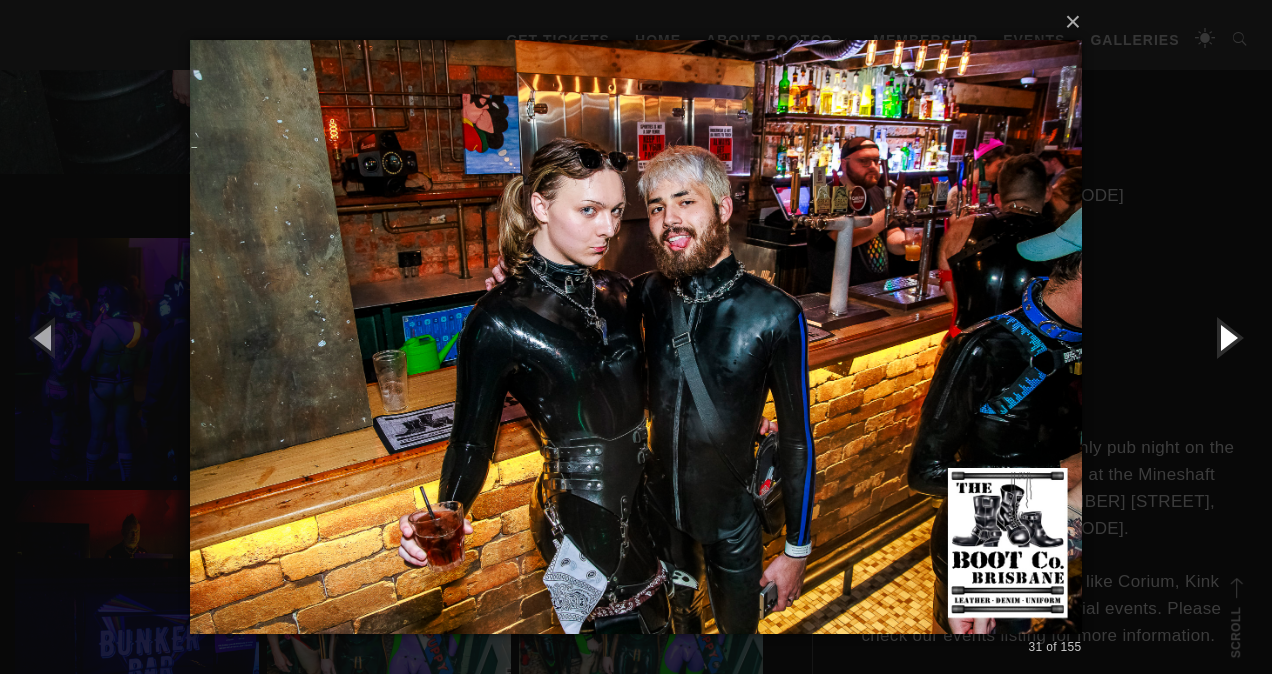 click at bounding box center (1227, 337) 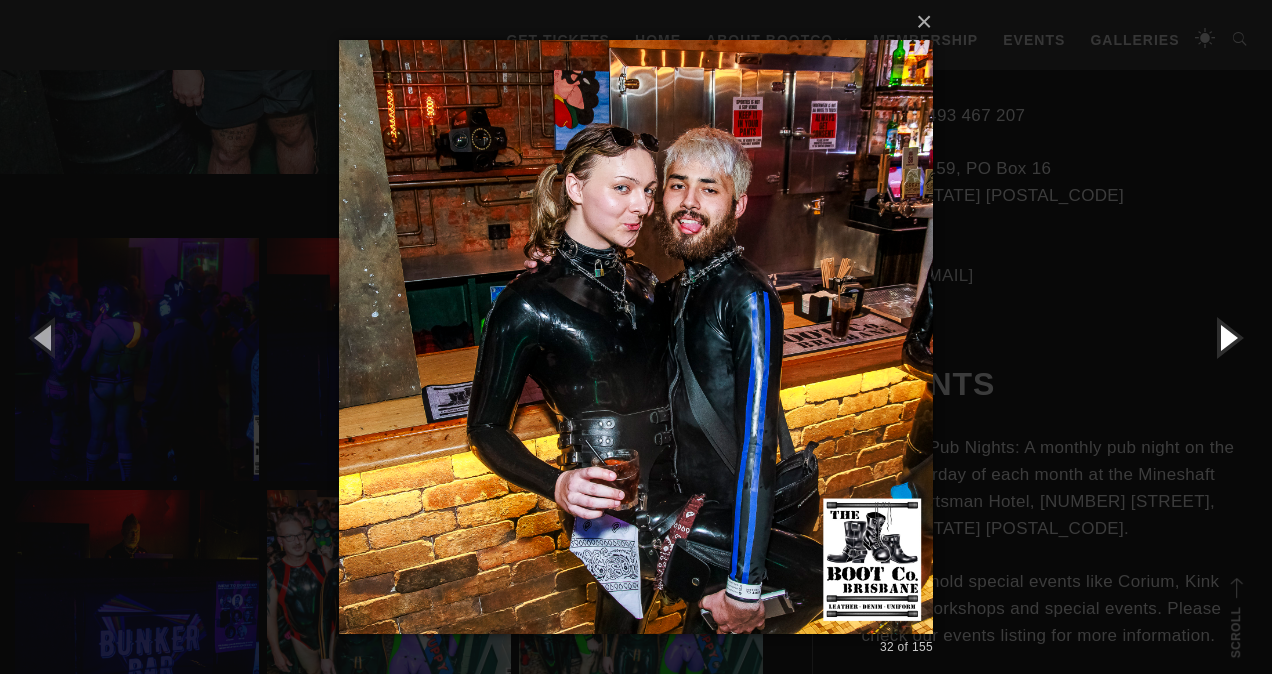 click at bounding box center [1227, 337] 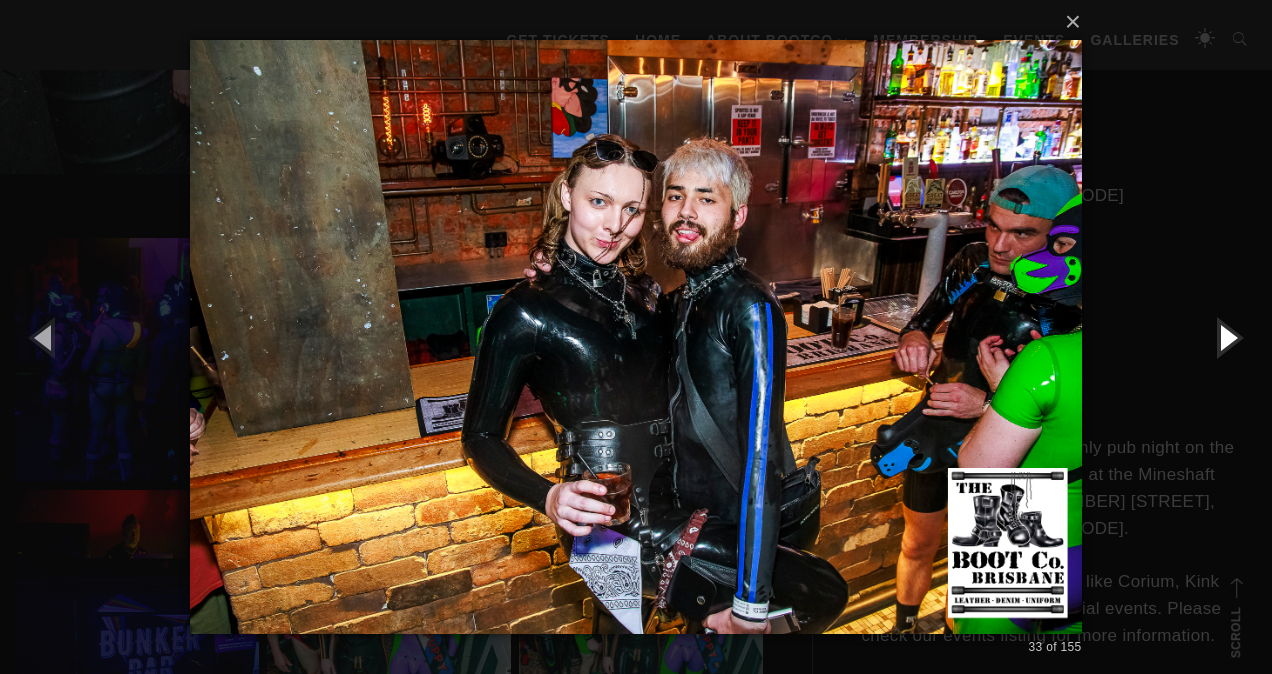 click at bounding box center [1227, 337] 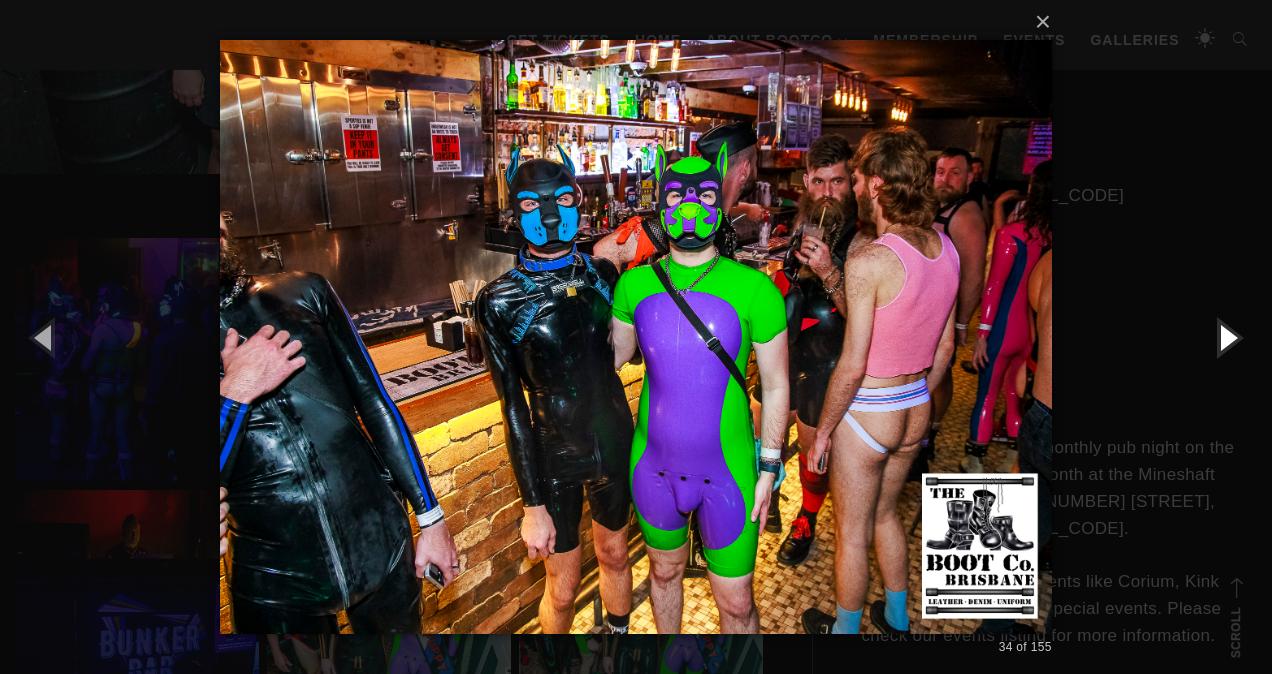 click at bounding box center (1227, 337) 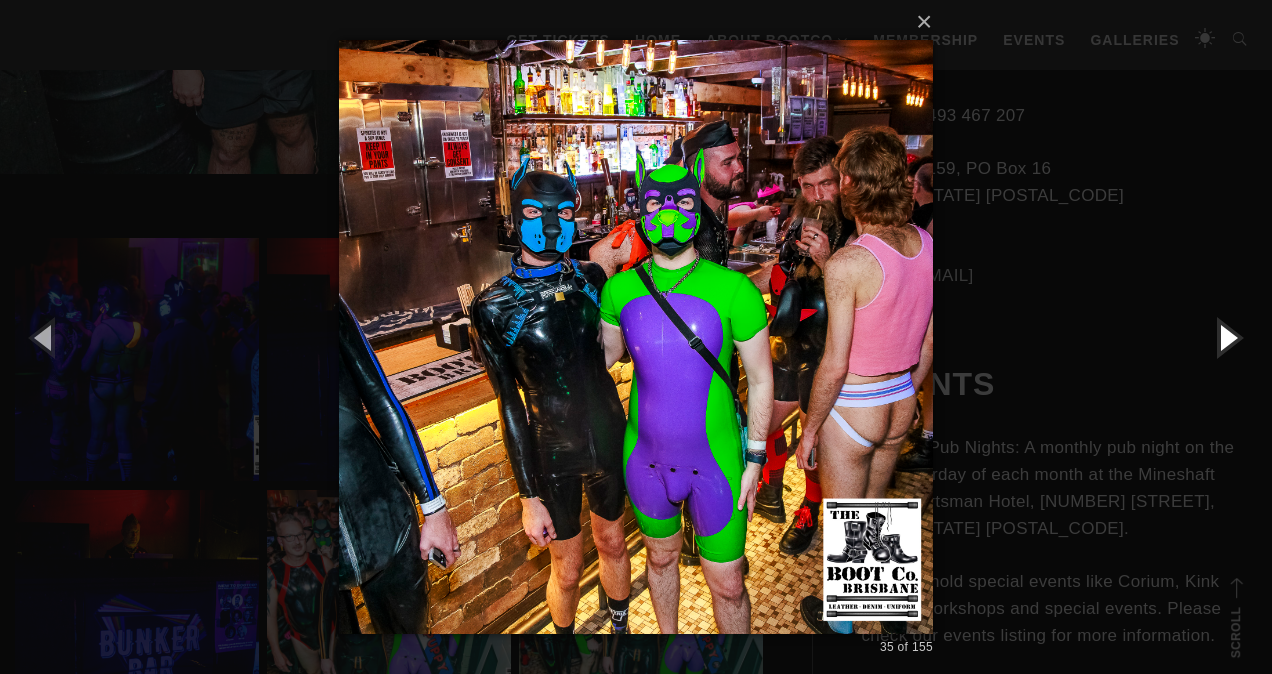 click at bounding box center [1227, 337] 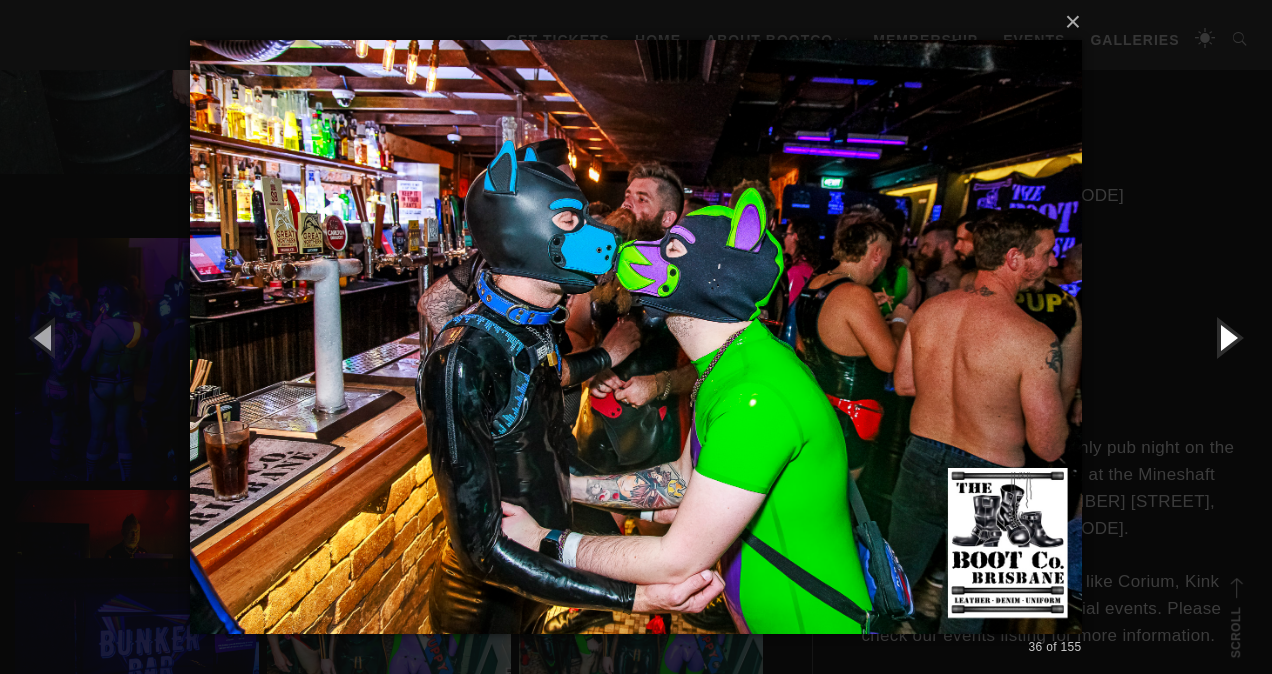 click at bounding box center [1227, 337] 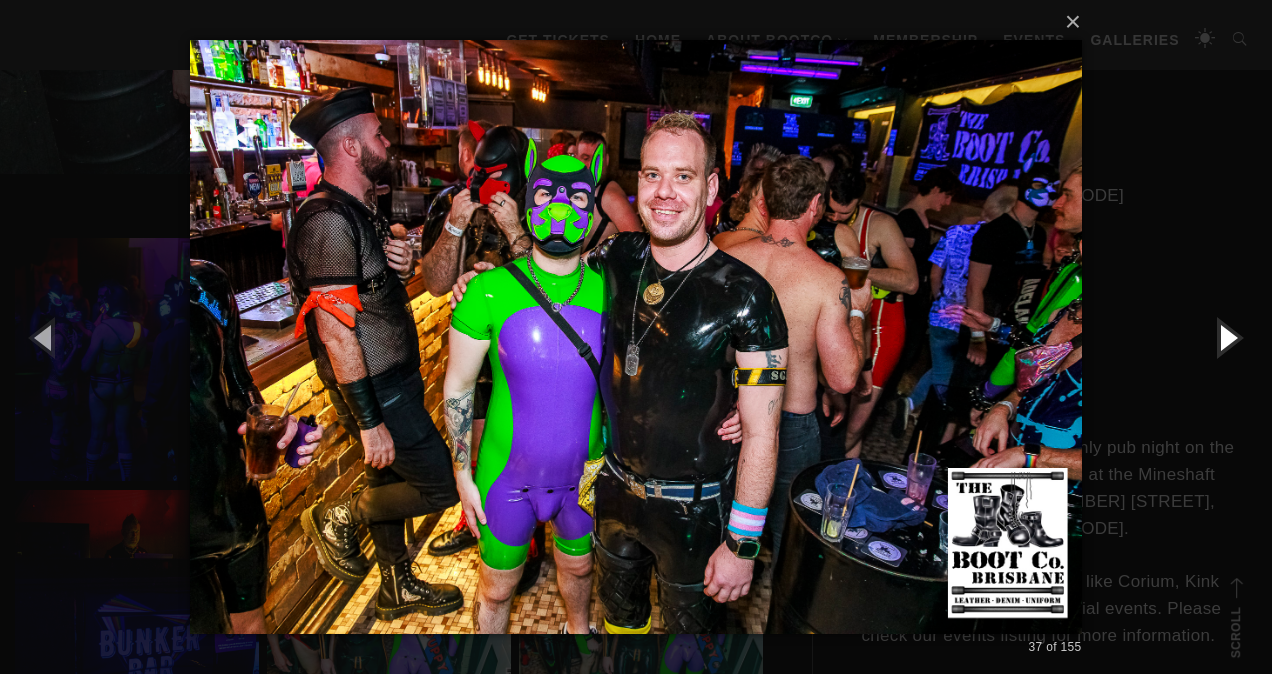 click at bounding box center [1227, 337] 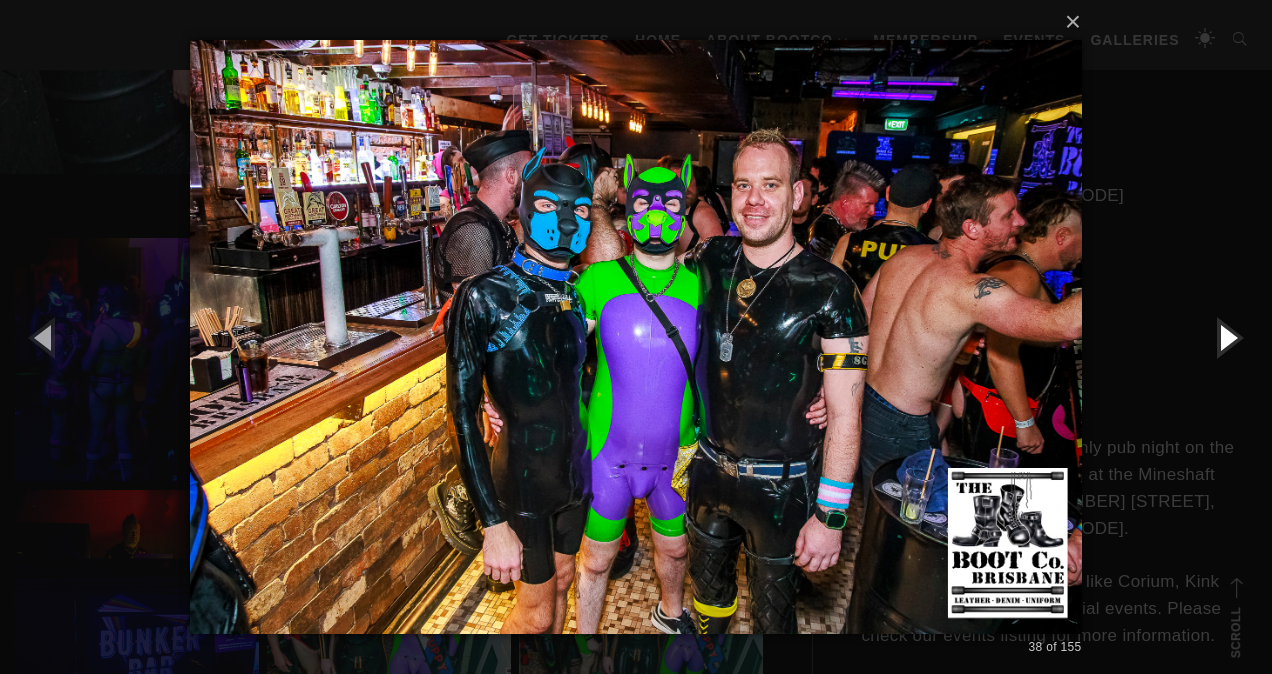 click at bounding box center (1227, 337) 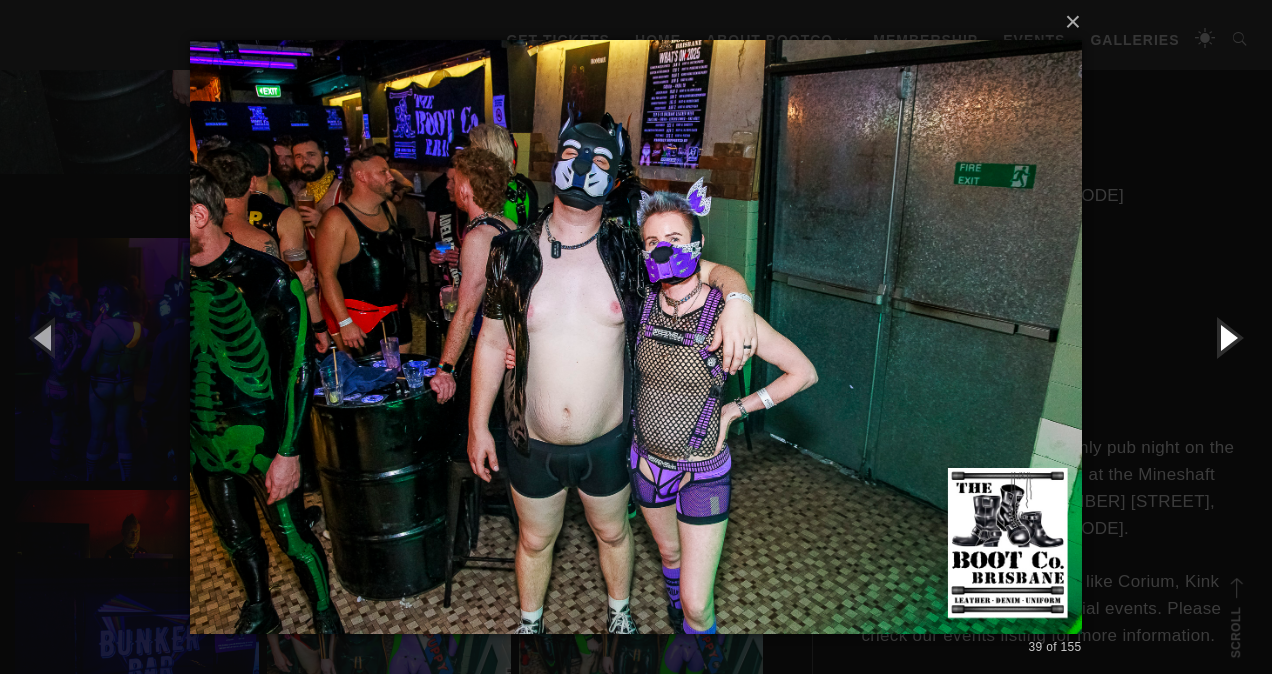 click at bounding box center [1227, 337] 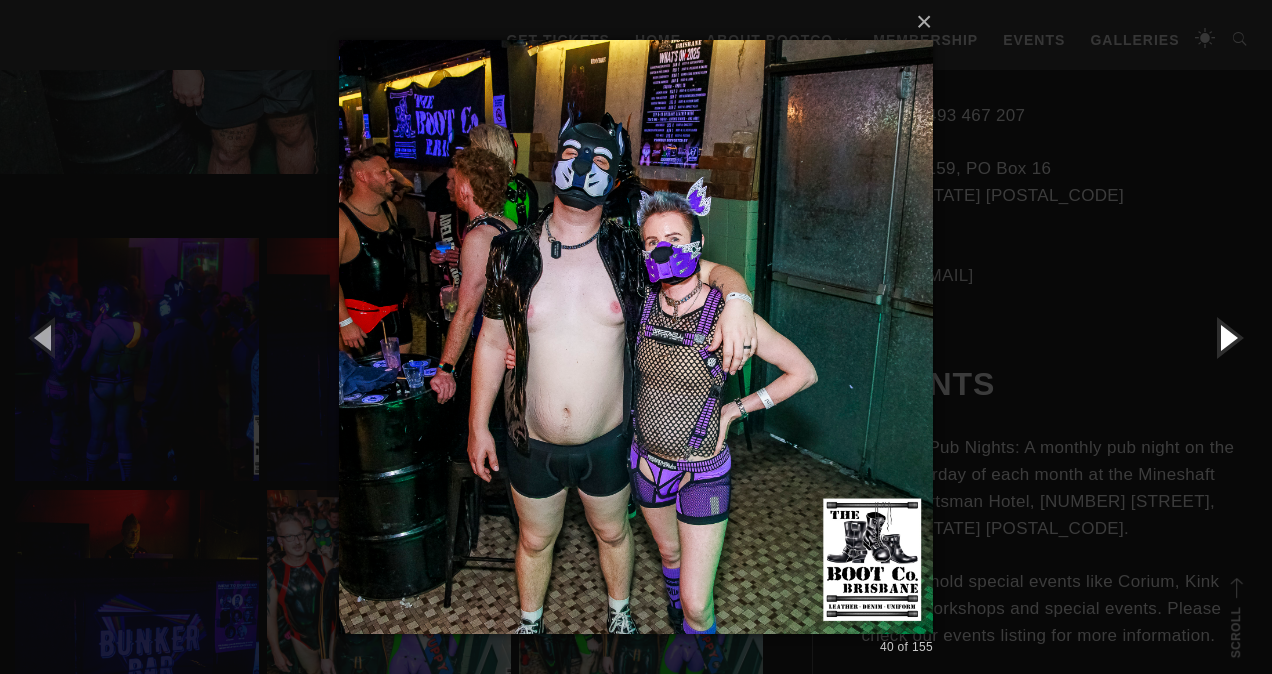 click at bounding box center [1227, 337] 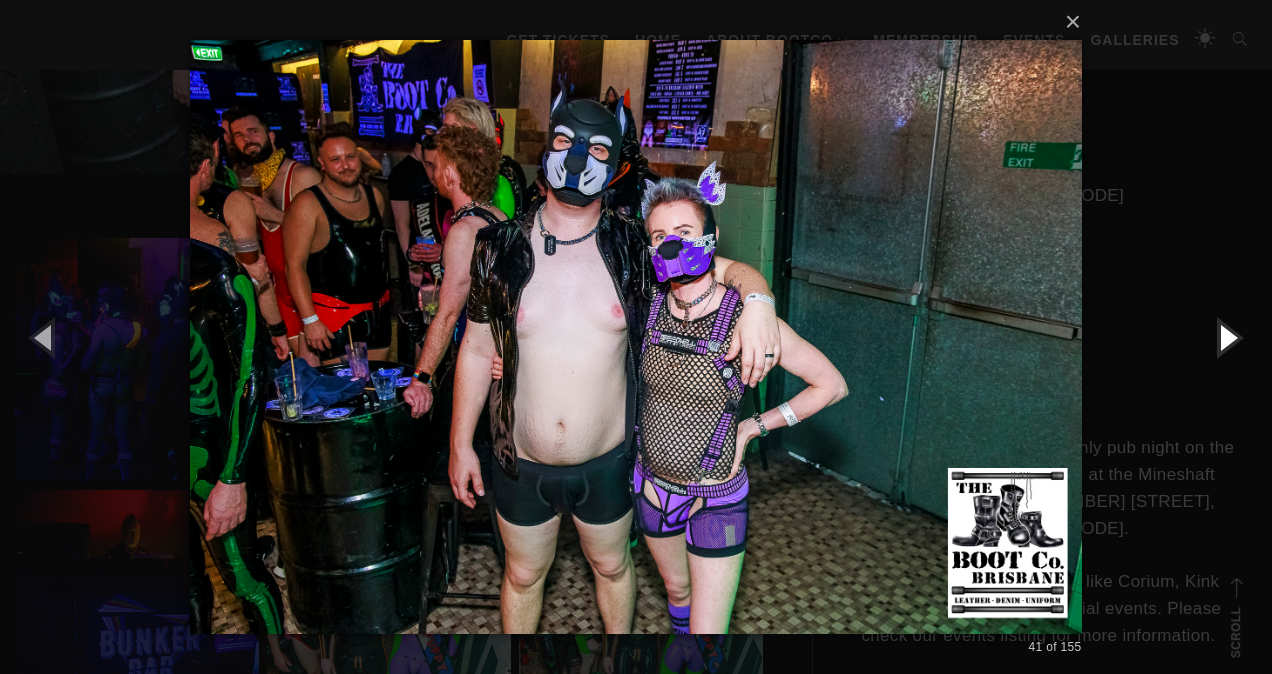 click at bounding box center [1227, 337] 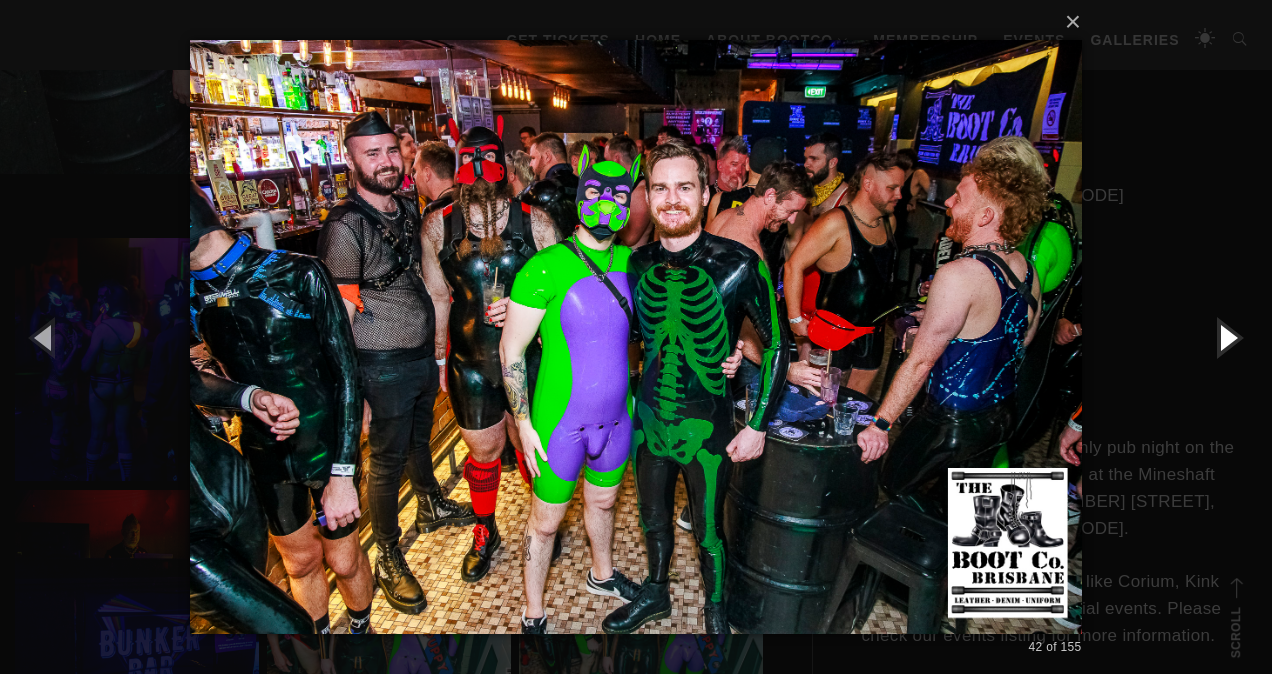 click at bounding box center [1227, 337] 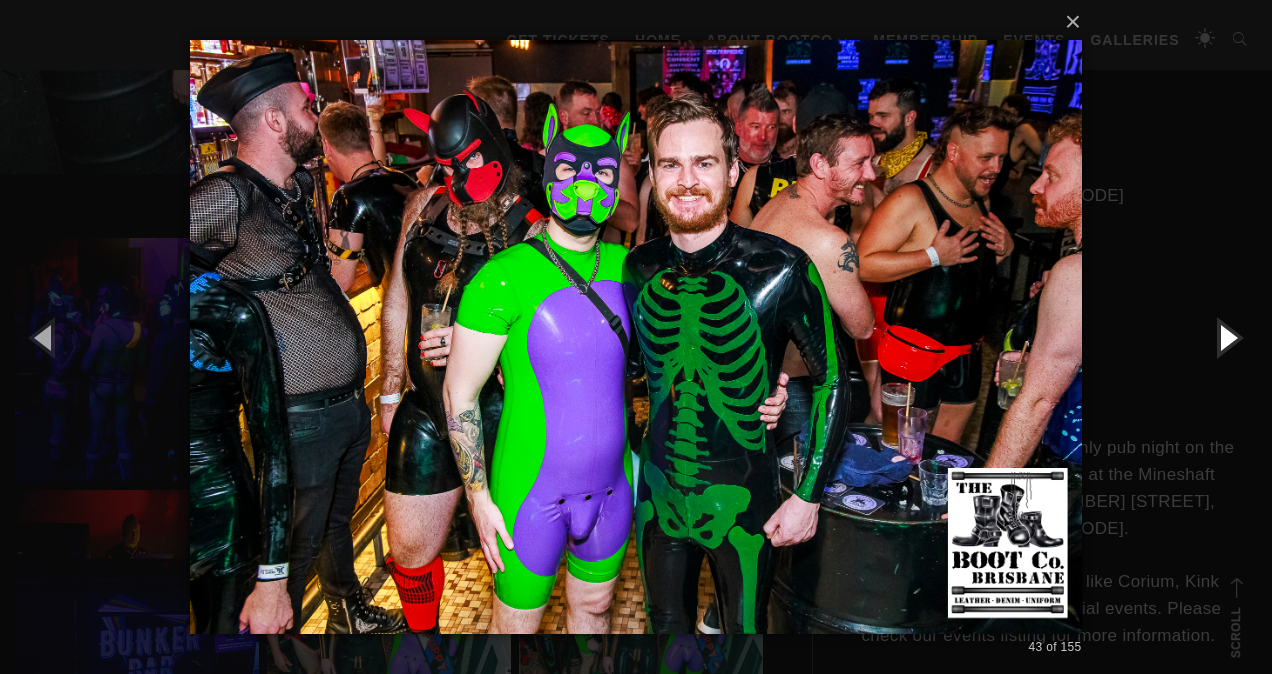 click at bounding box center [1227, 337] 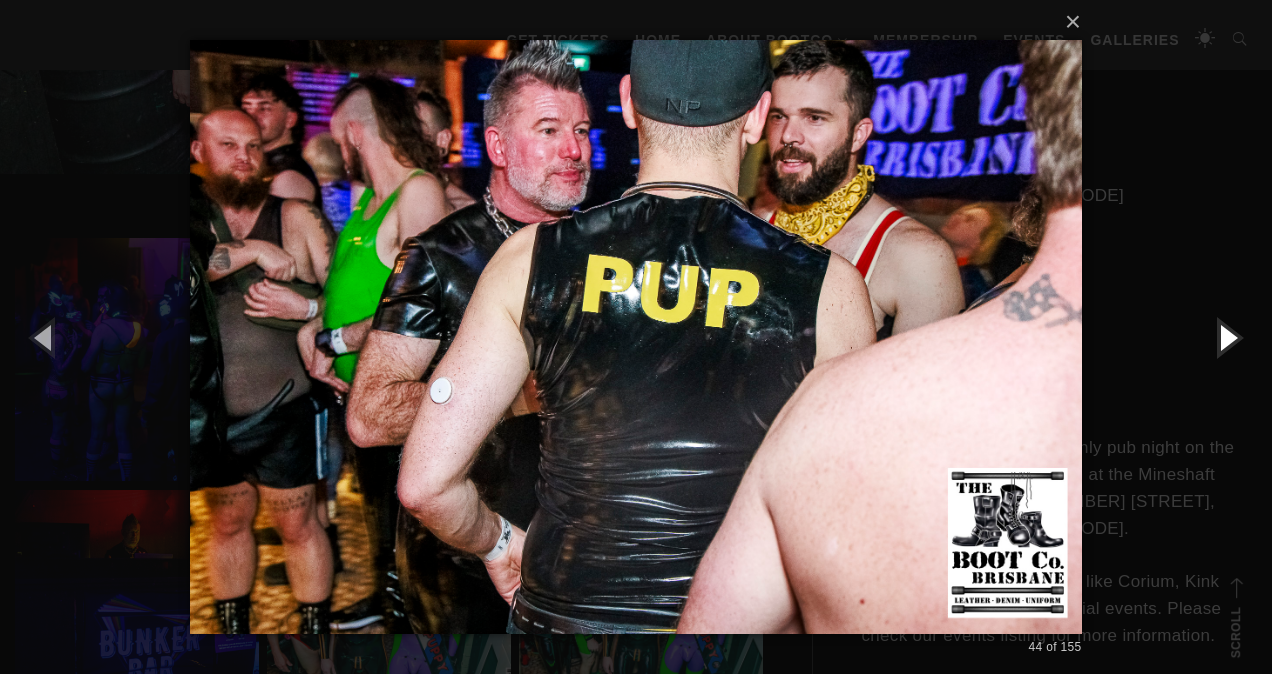 click at bounding box center (1227, 337) 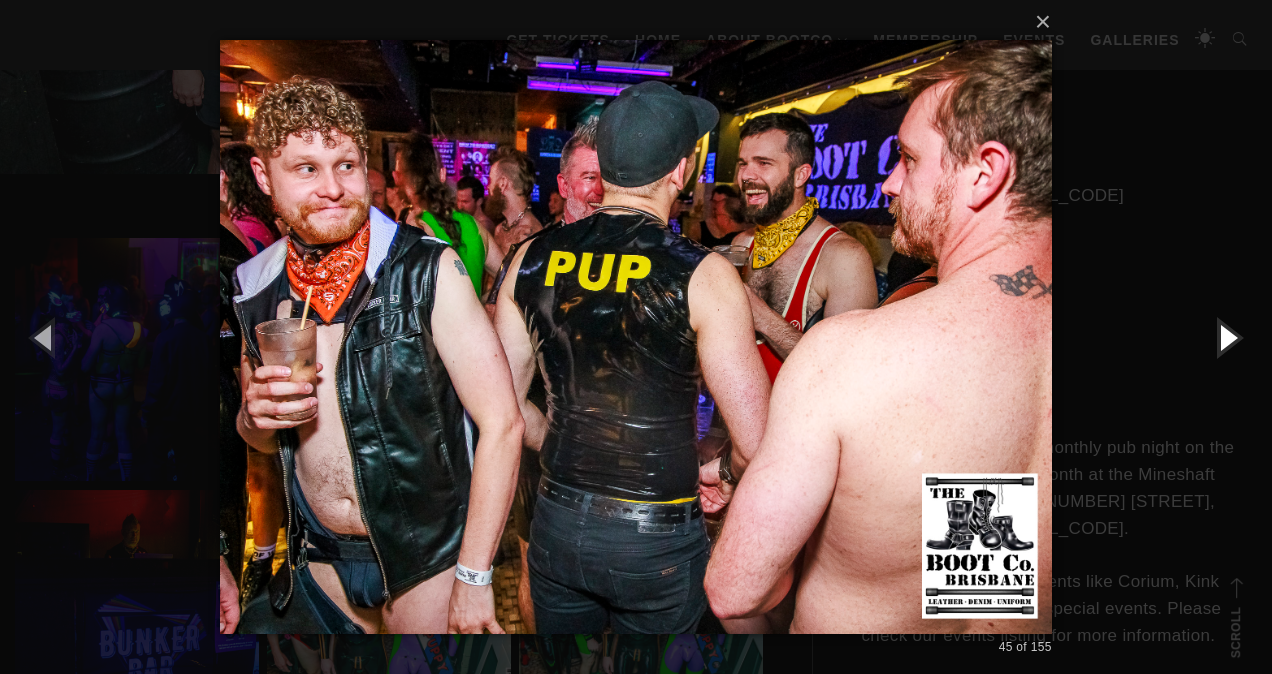click at bounding box center (1227, 337) 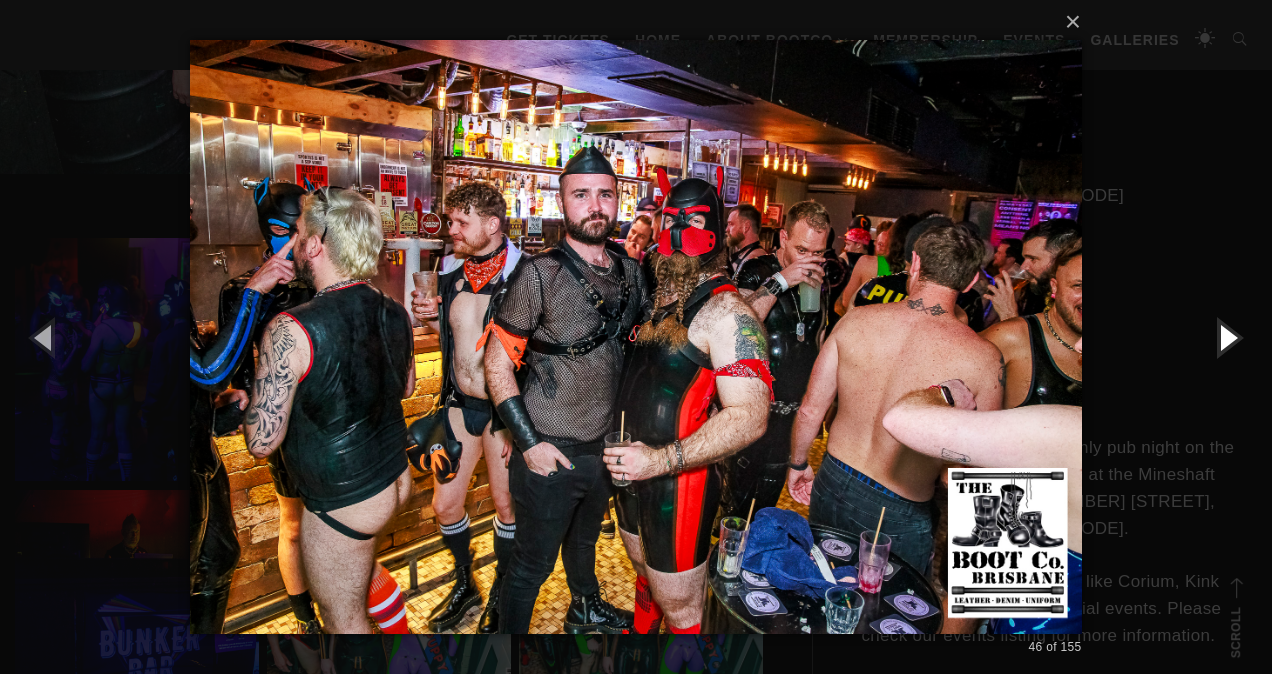 click at bounding box center (1227, 337) 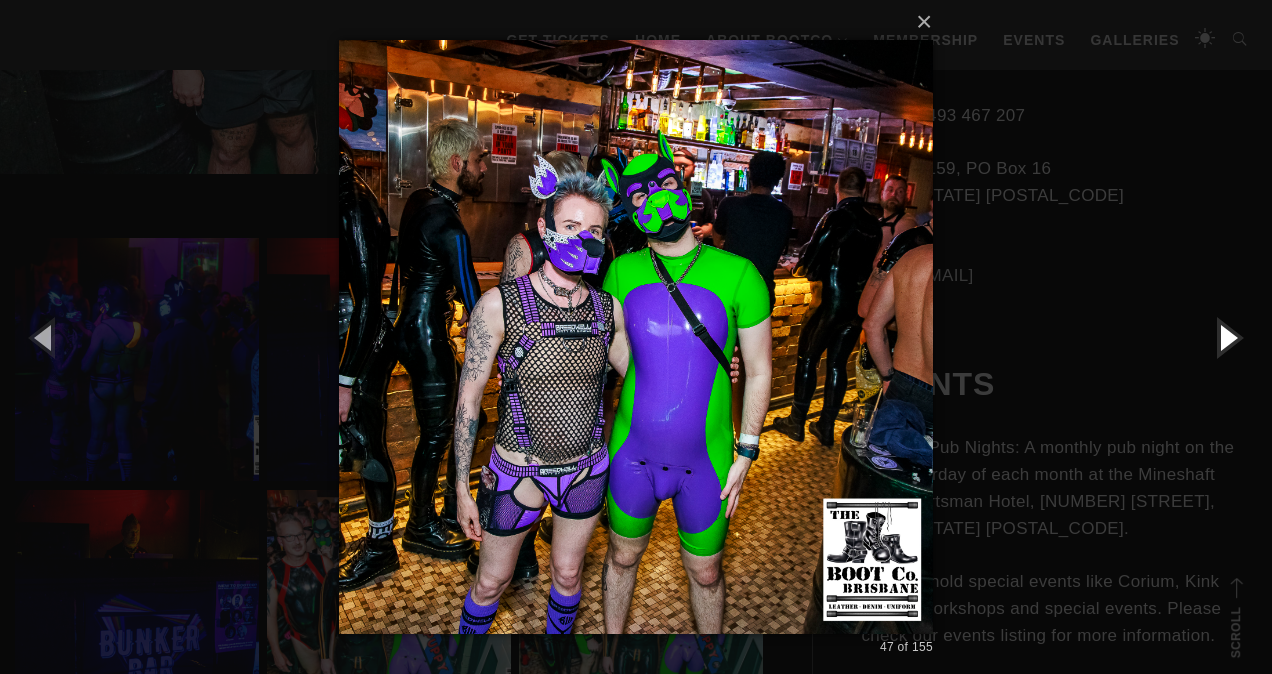 click at bounding box center (1227, 337) 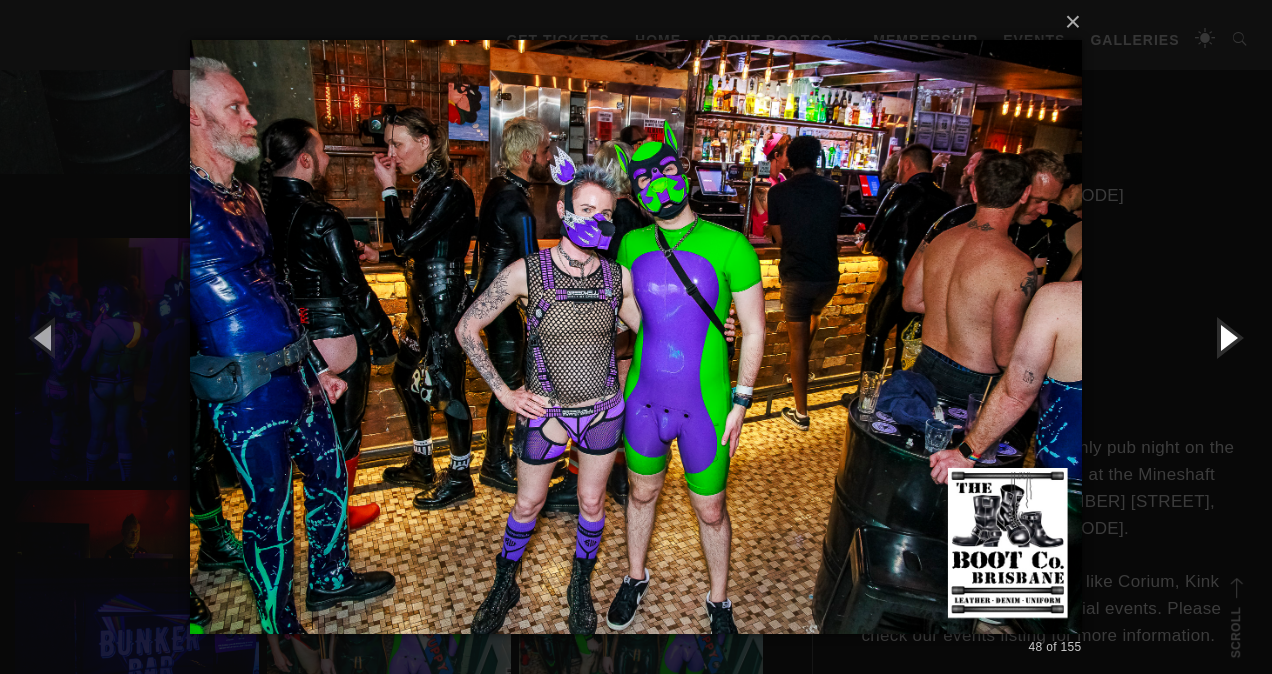 click at bounding box center (1227, 337) 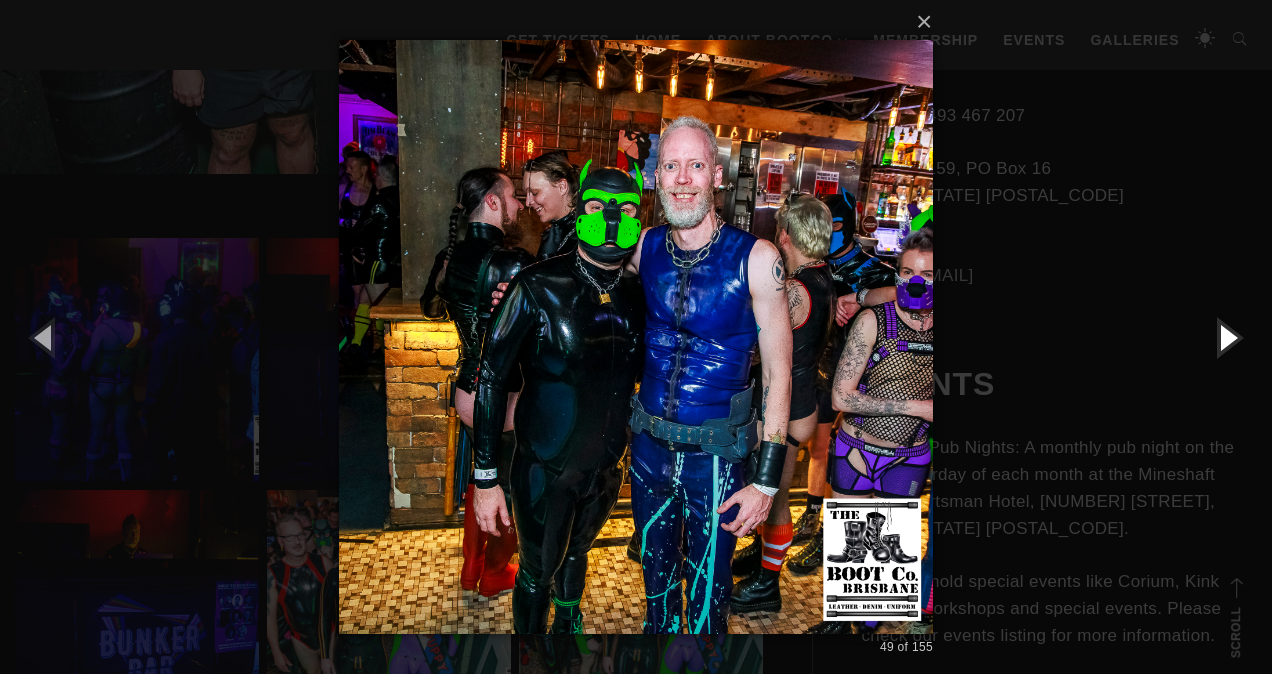 click at bounding box center [1227, 337] 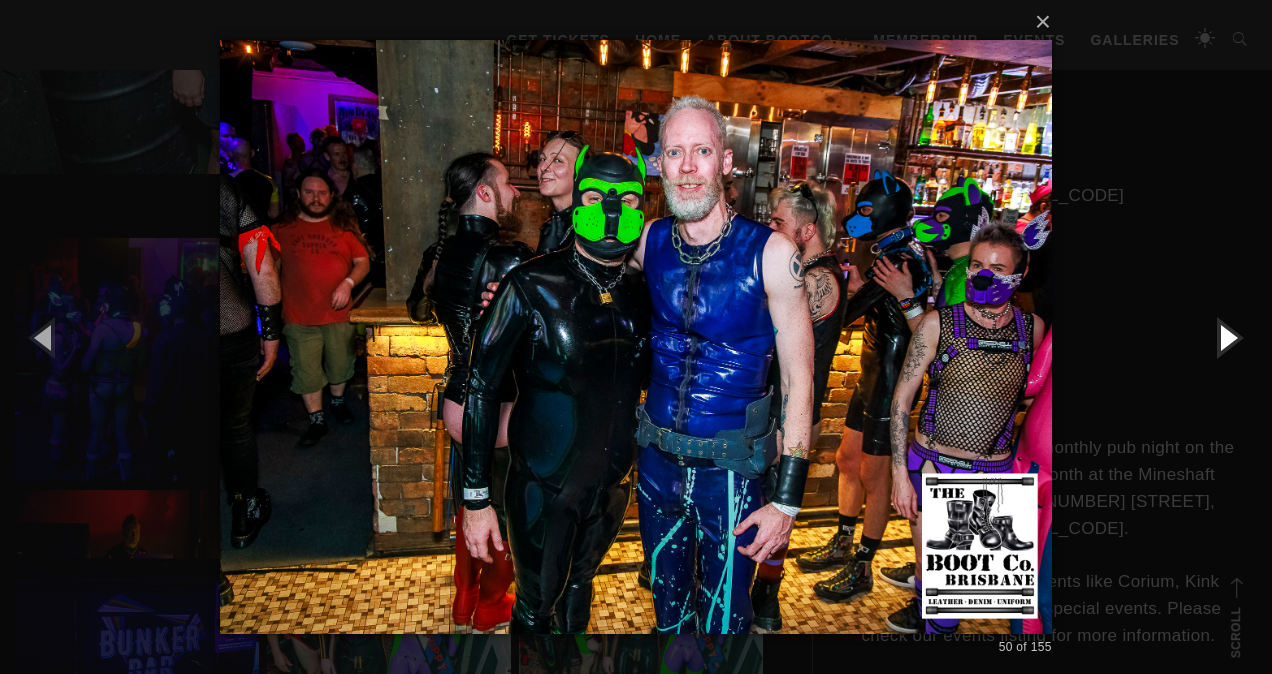 click at bounding box center [1227, 337] 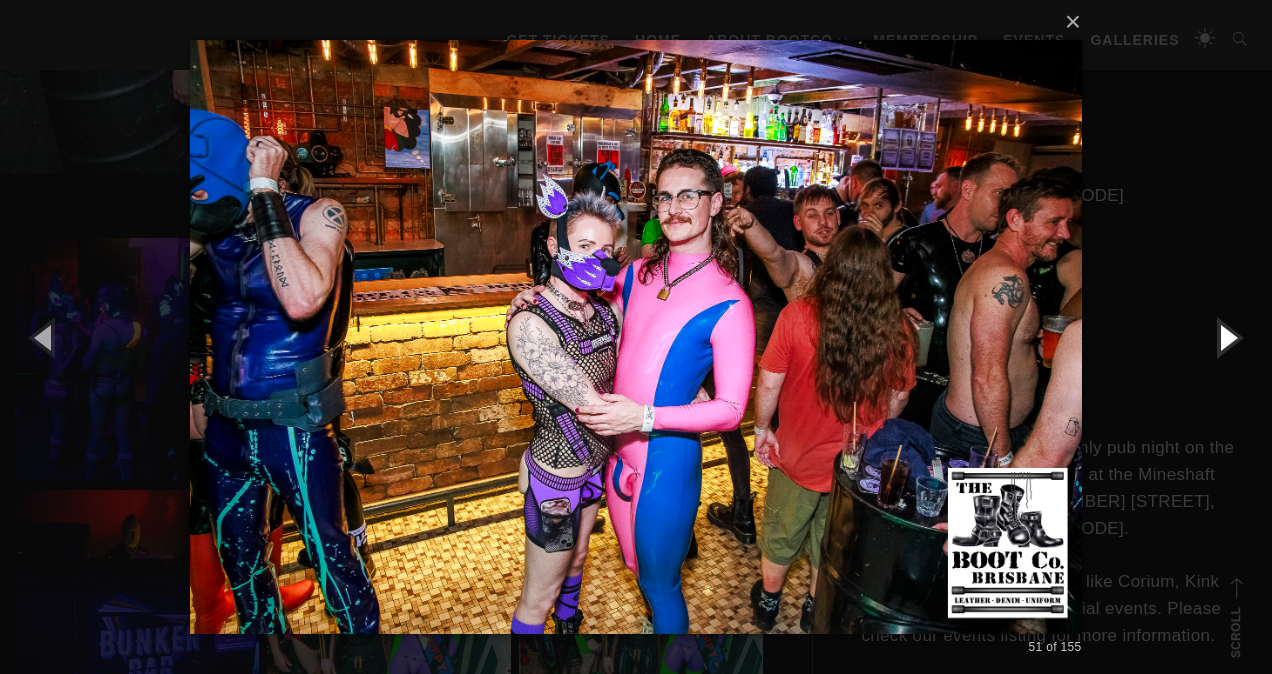 click at bounding box center (1227, 337) 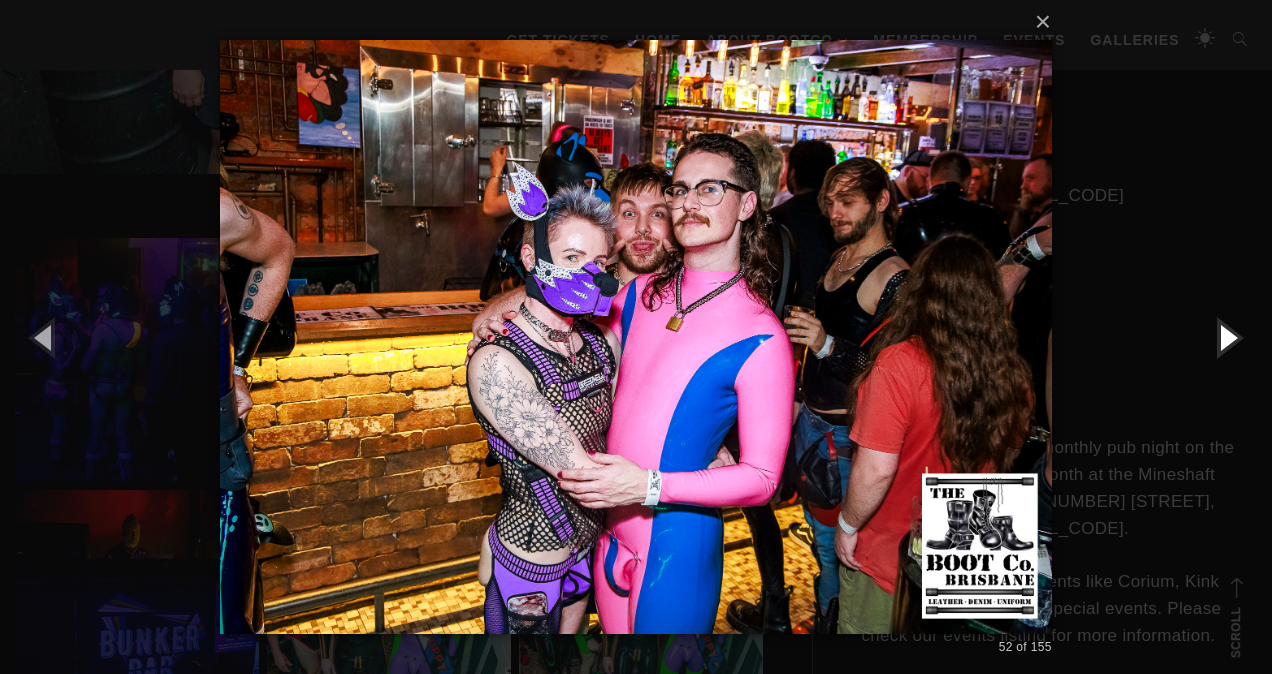 click at bounding box center (1227, 337) 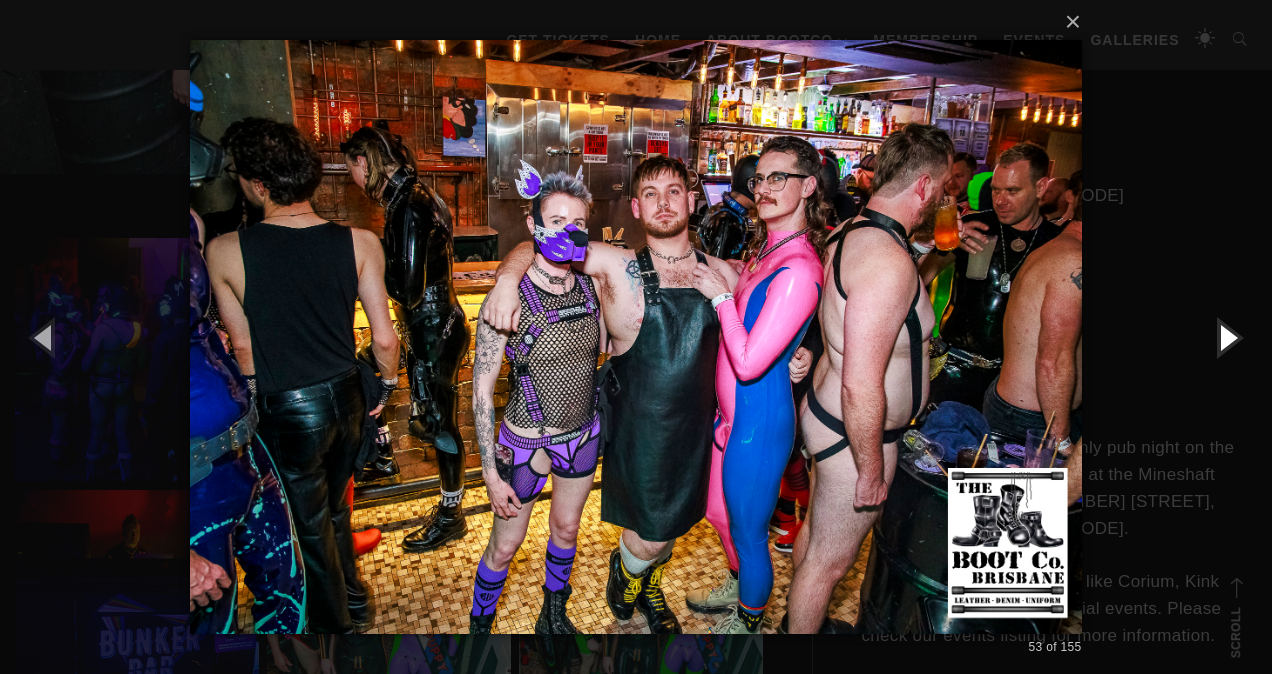 click at bounding box center (1227, 337) 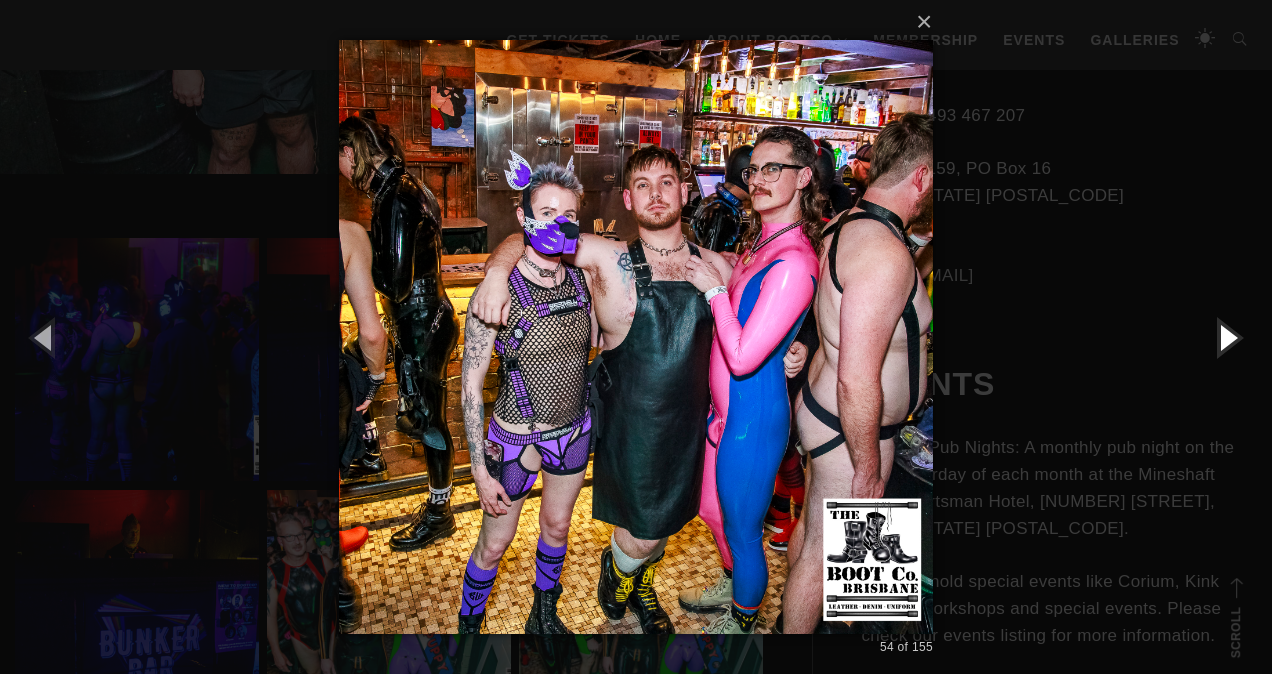 click at bounding box center [1227, 337] 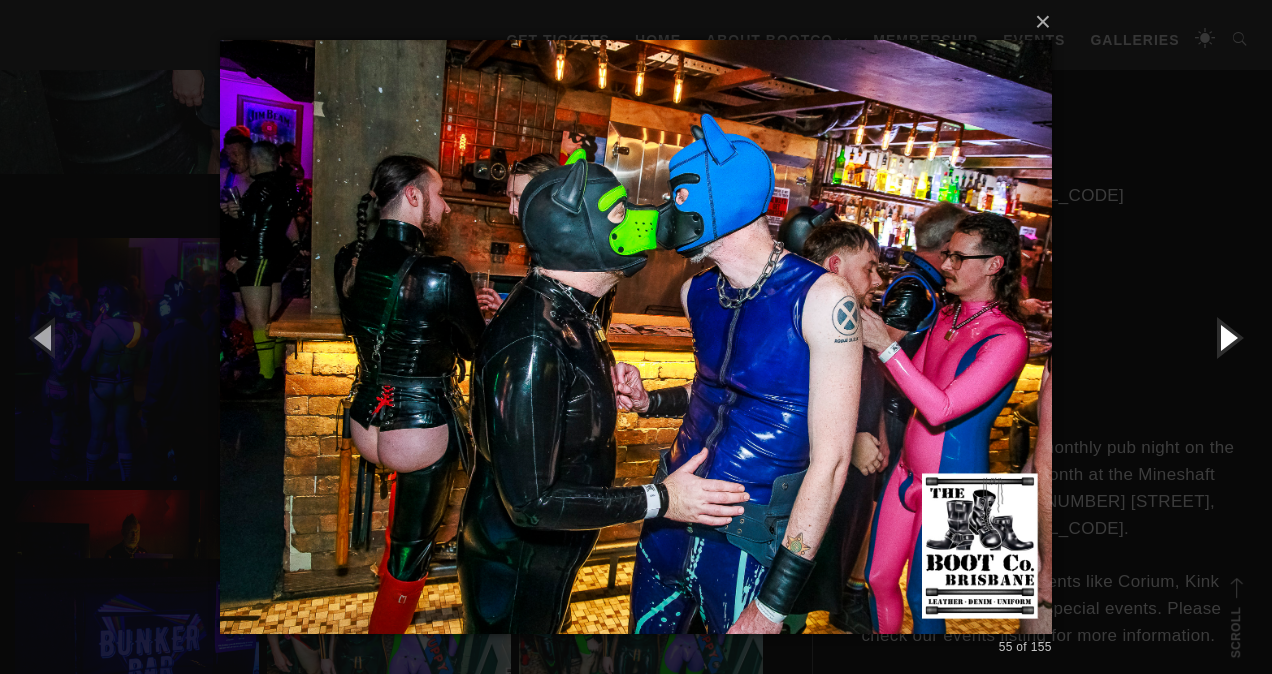 click at bounding box center (1227, 337) 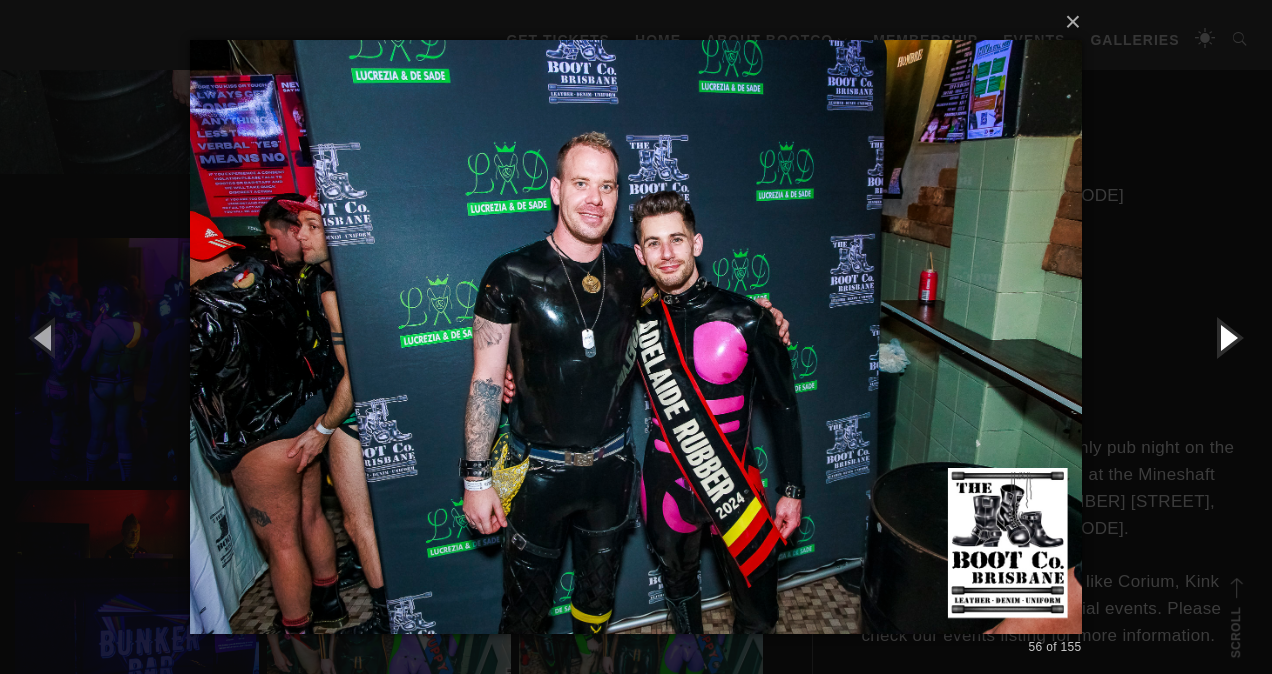 click at bounding box center [1227, 337] 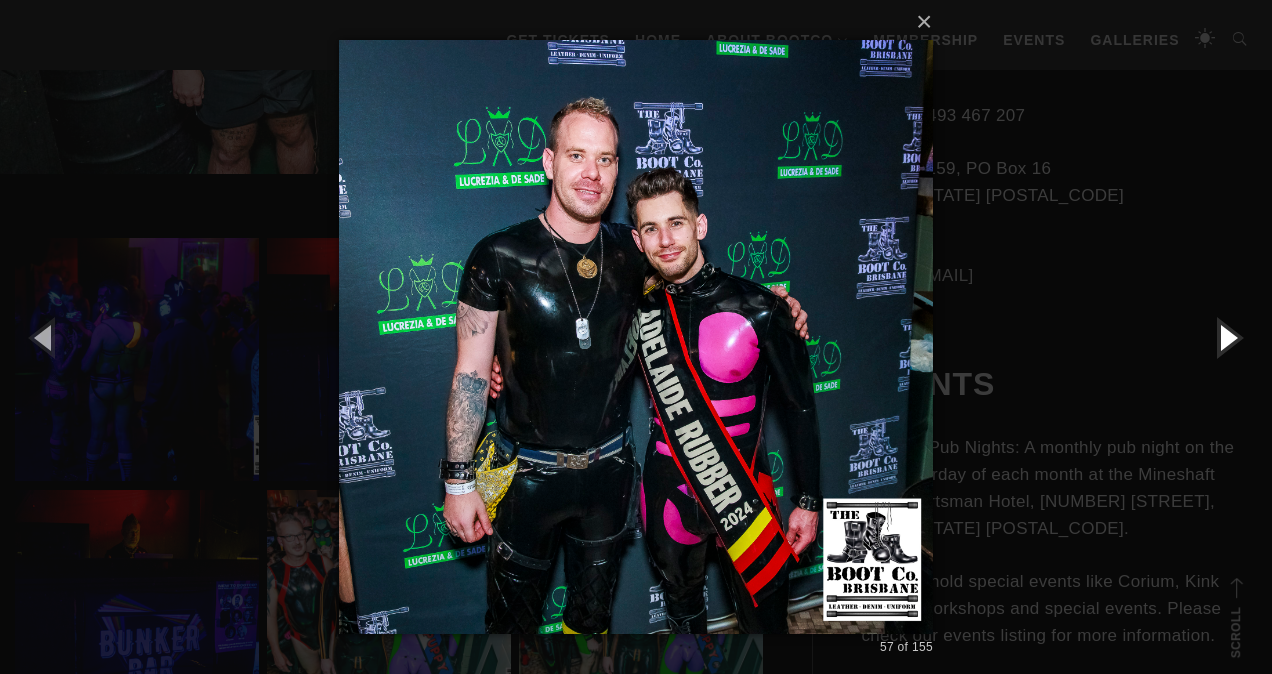 click at bounding box center (1227, 337) 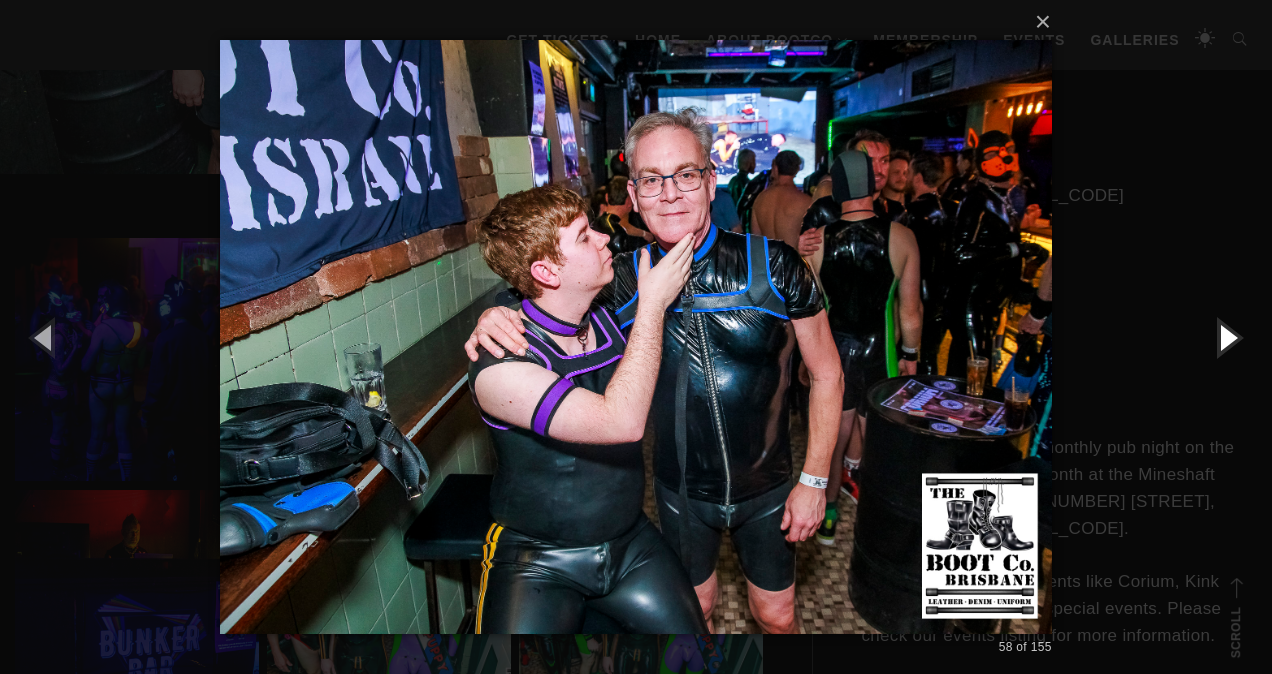 click at bounding box center [1227, 337] 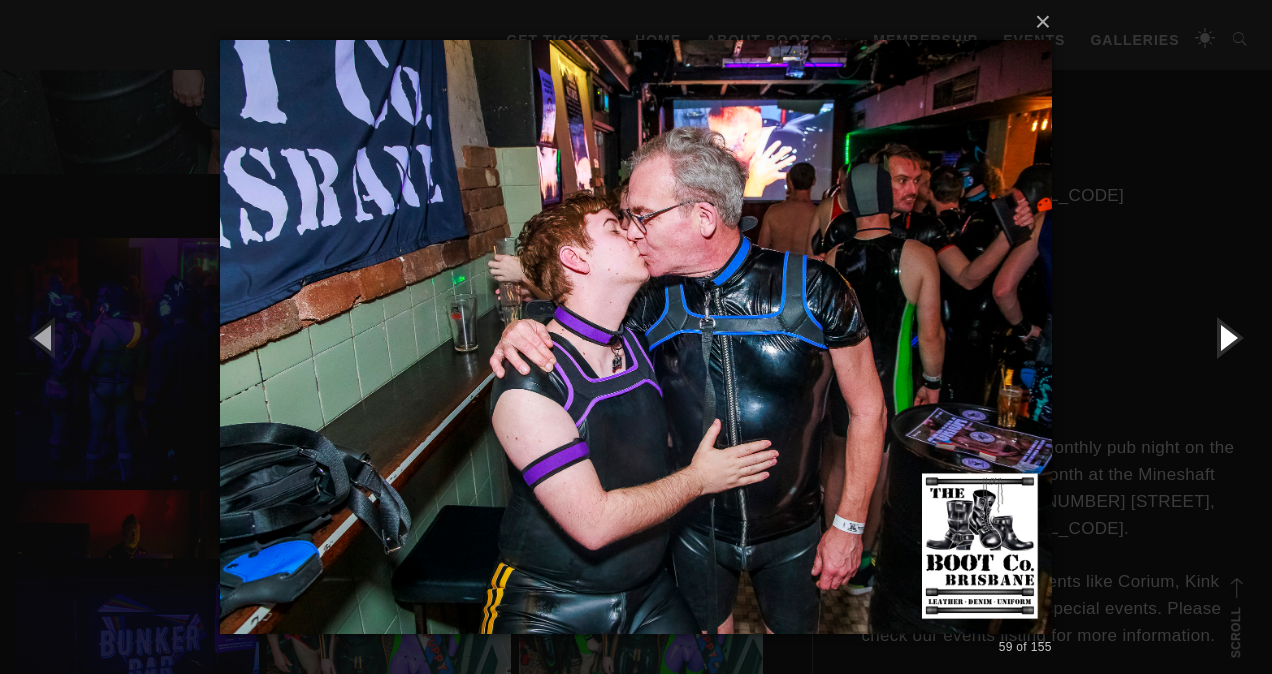 click at bounding box center [1227, 337] 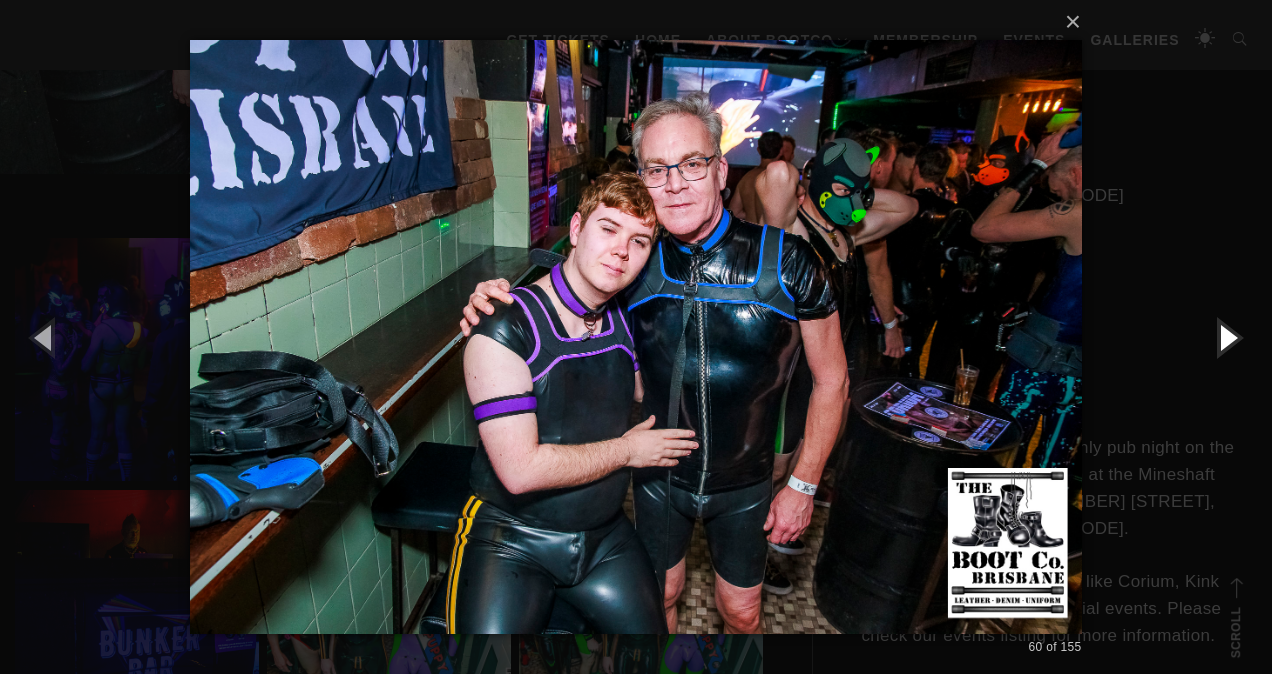 click at bounding box center [1227, 337] 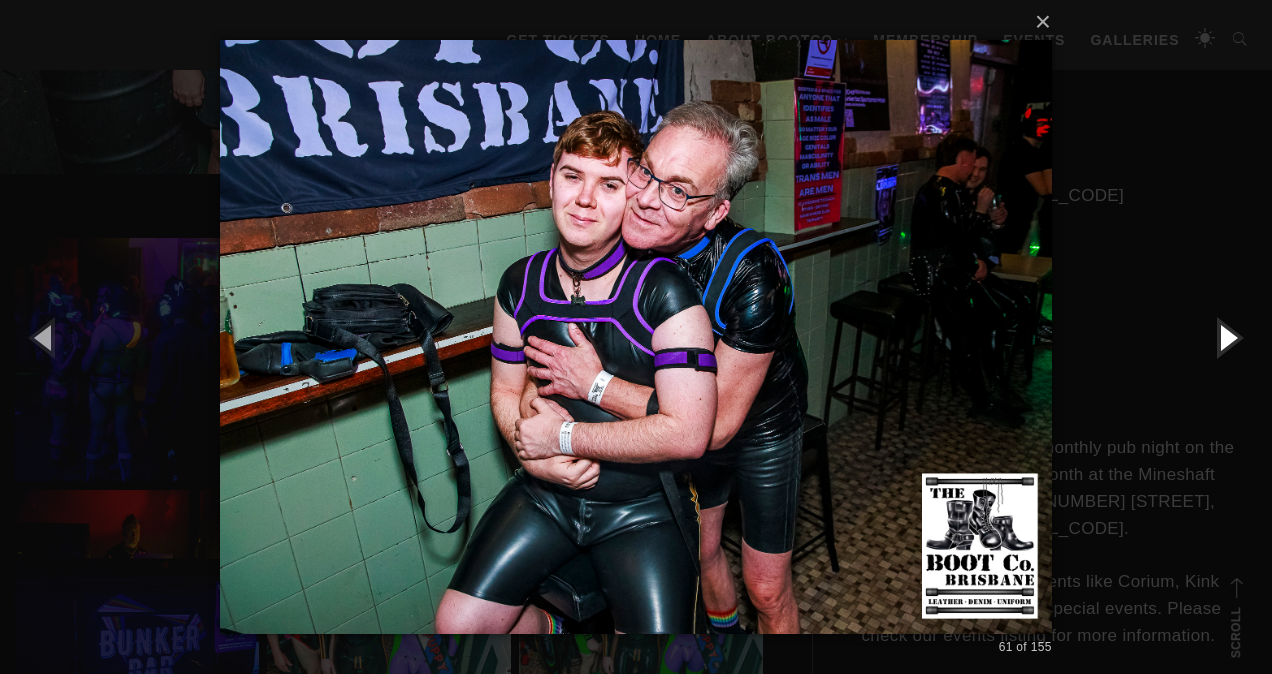 click at bounding box center [1227, 337] 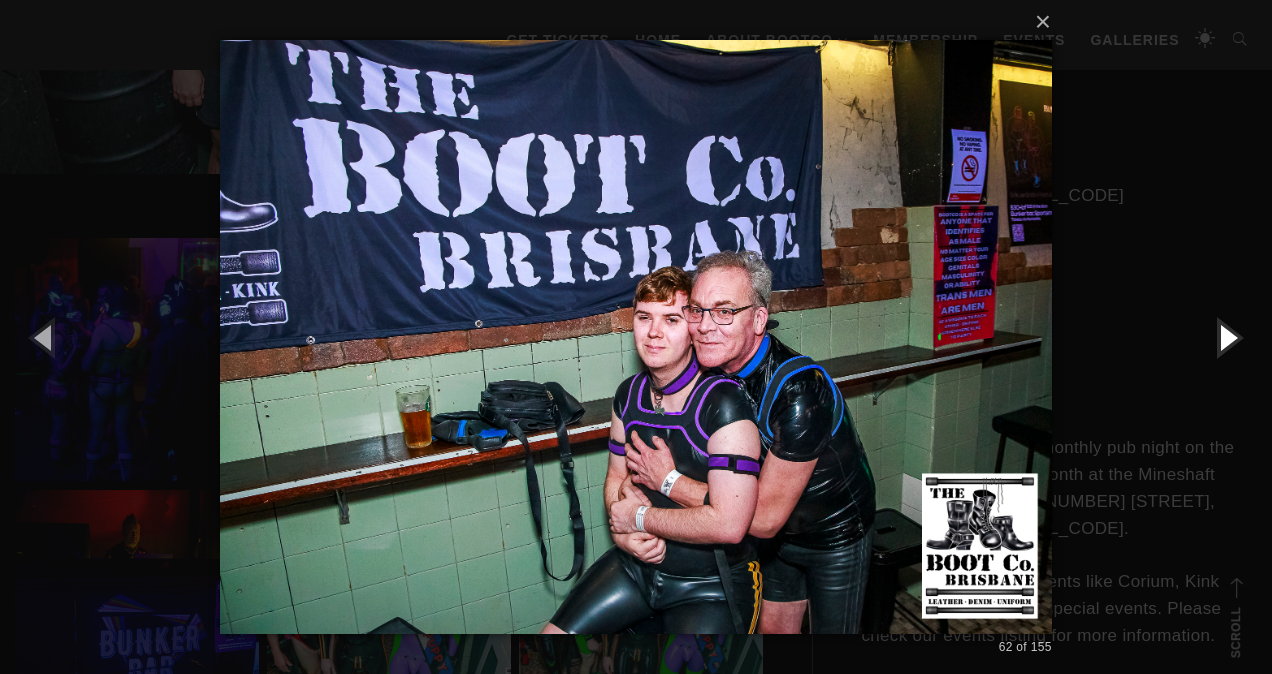 click at bounding box center (1227, 337) 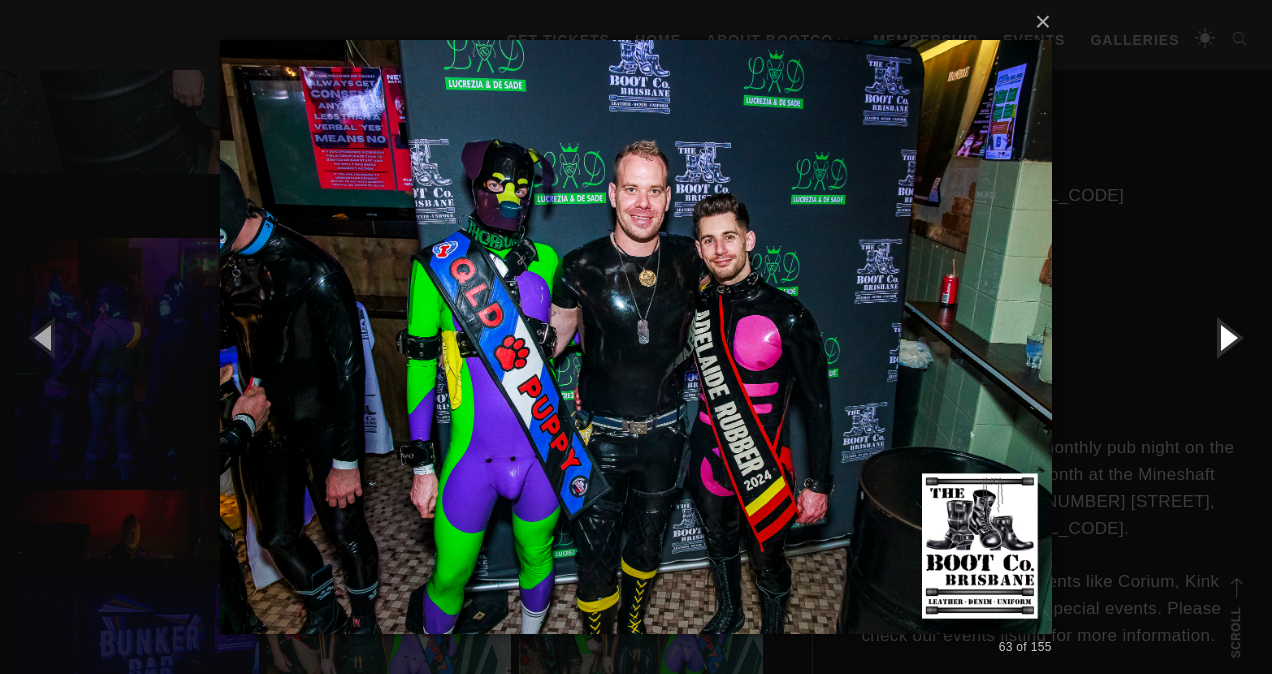 click at bounding box center [1227, 337] 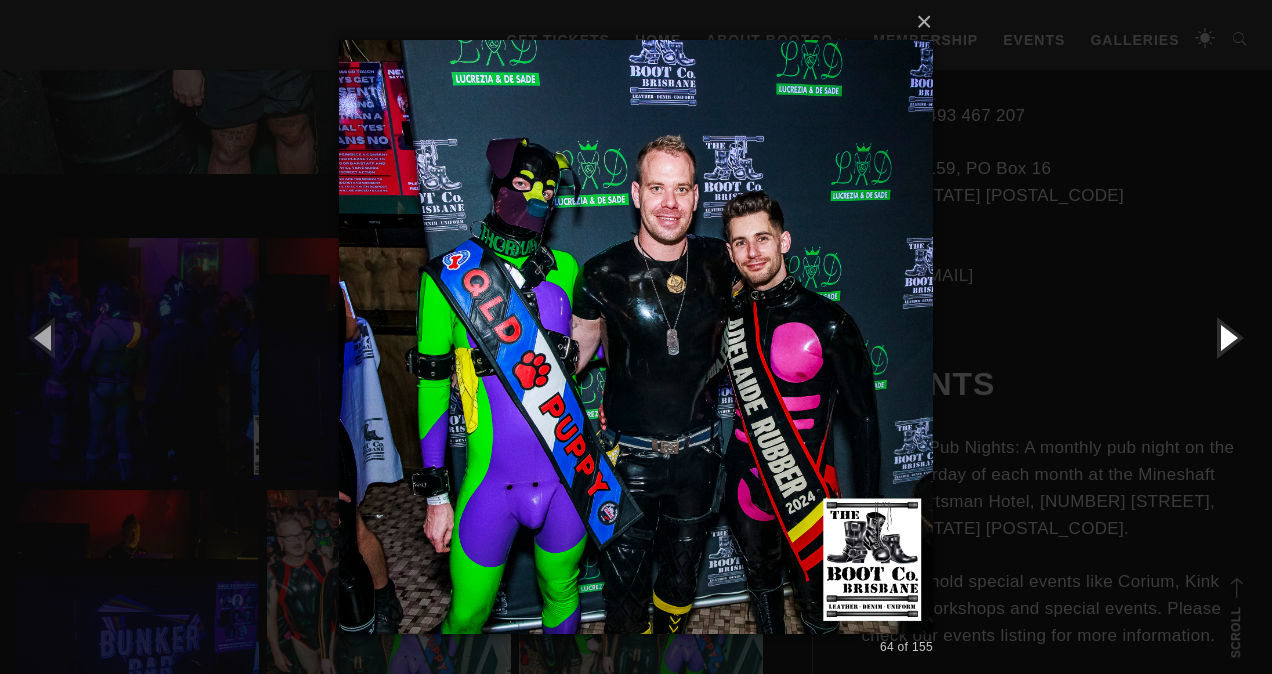 click at bounding box center (1227, 337) 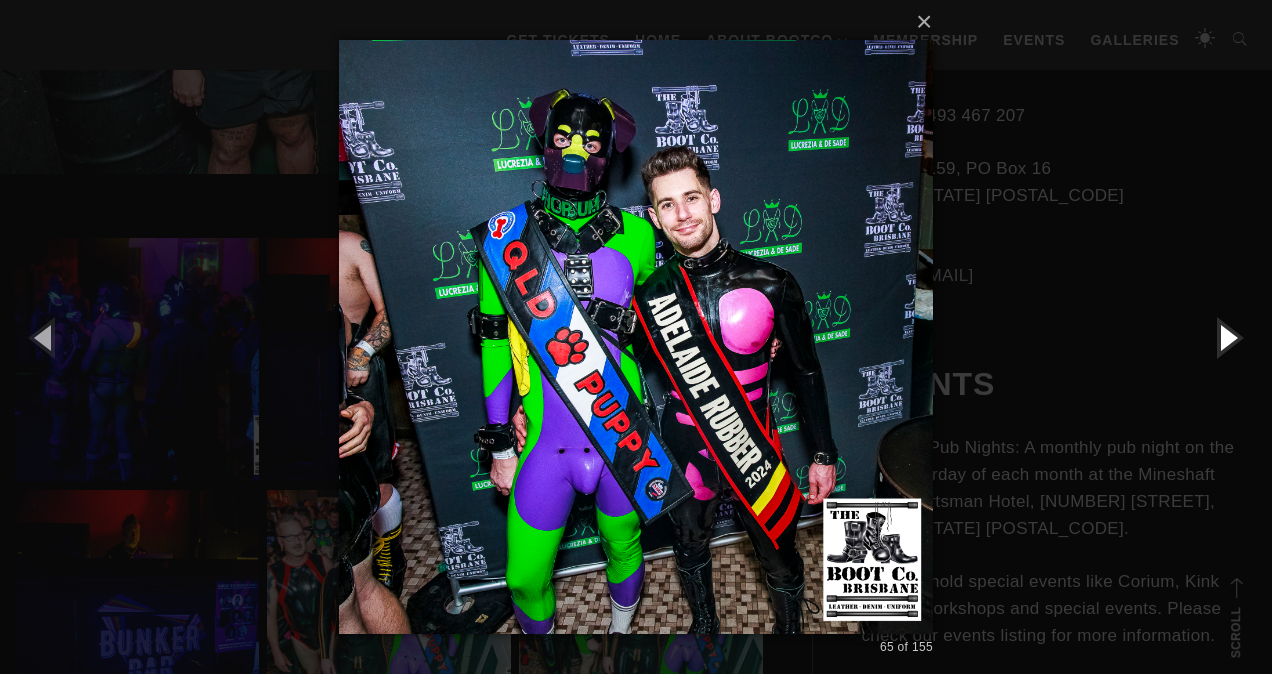 click at bounding box center [1227, 337] 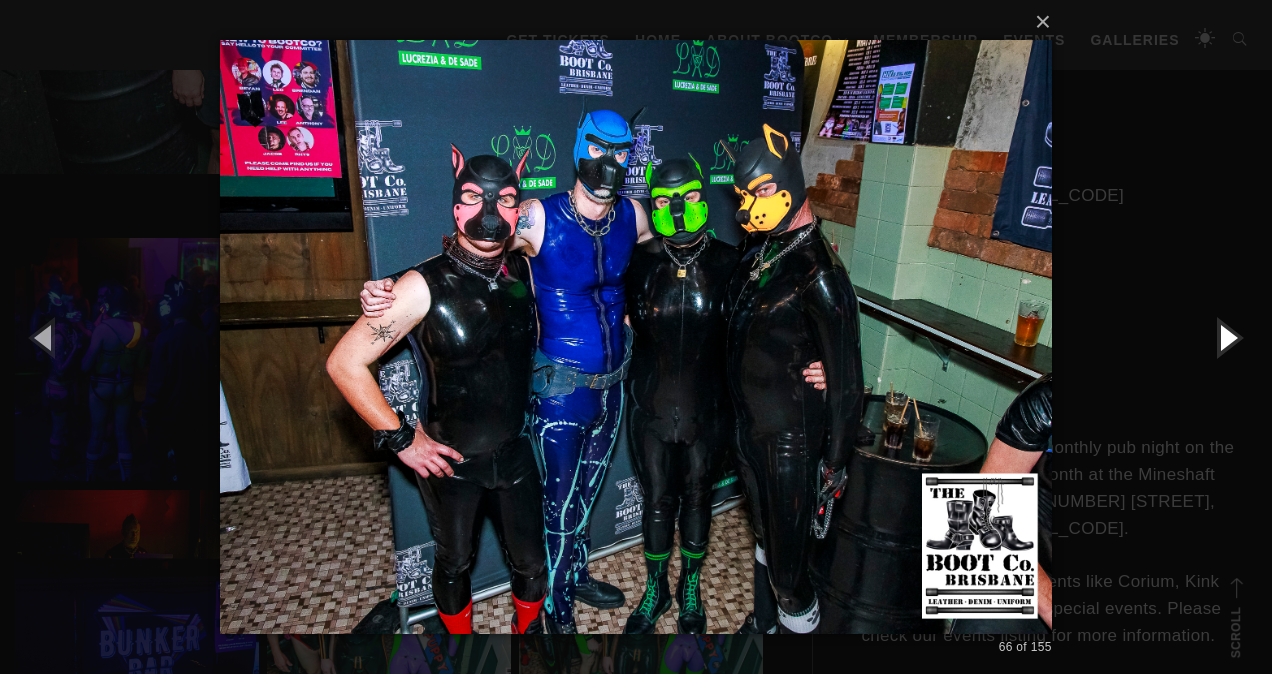 click at bounding box center (1227, 337) 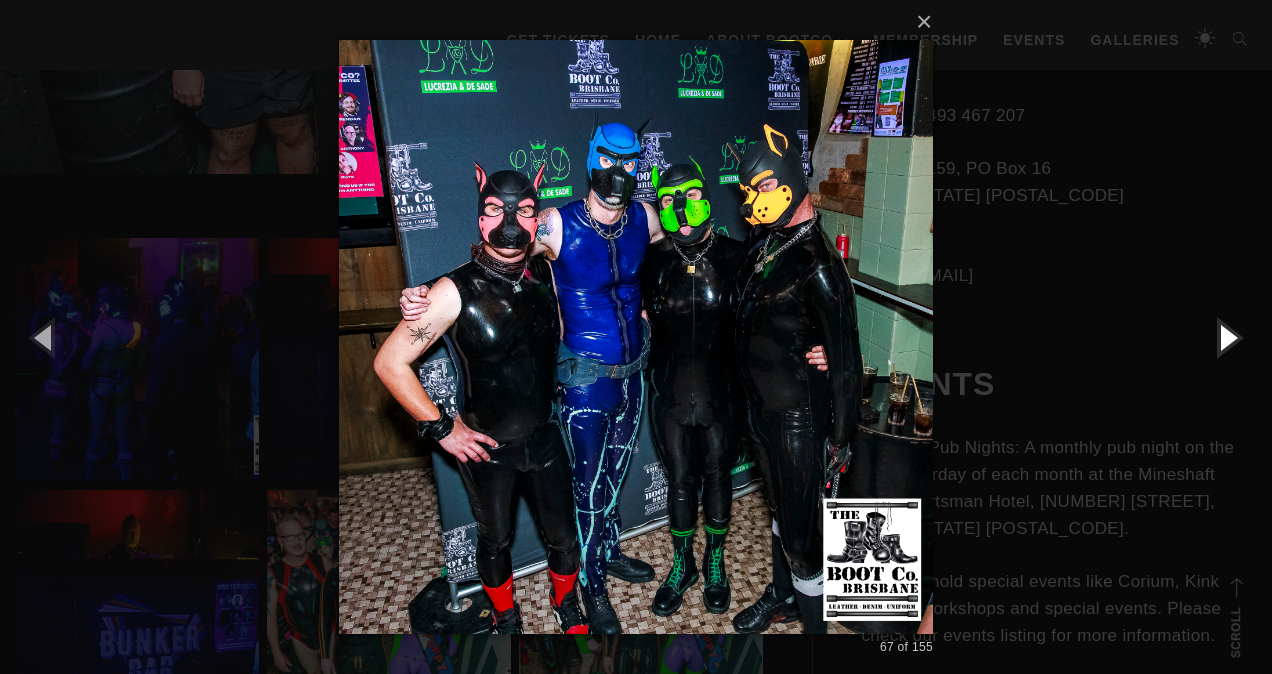click at bounding box center [1227, 337] 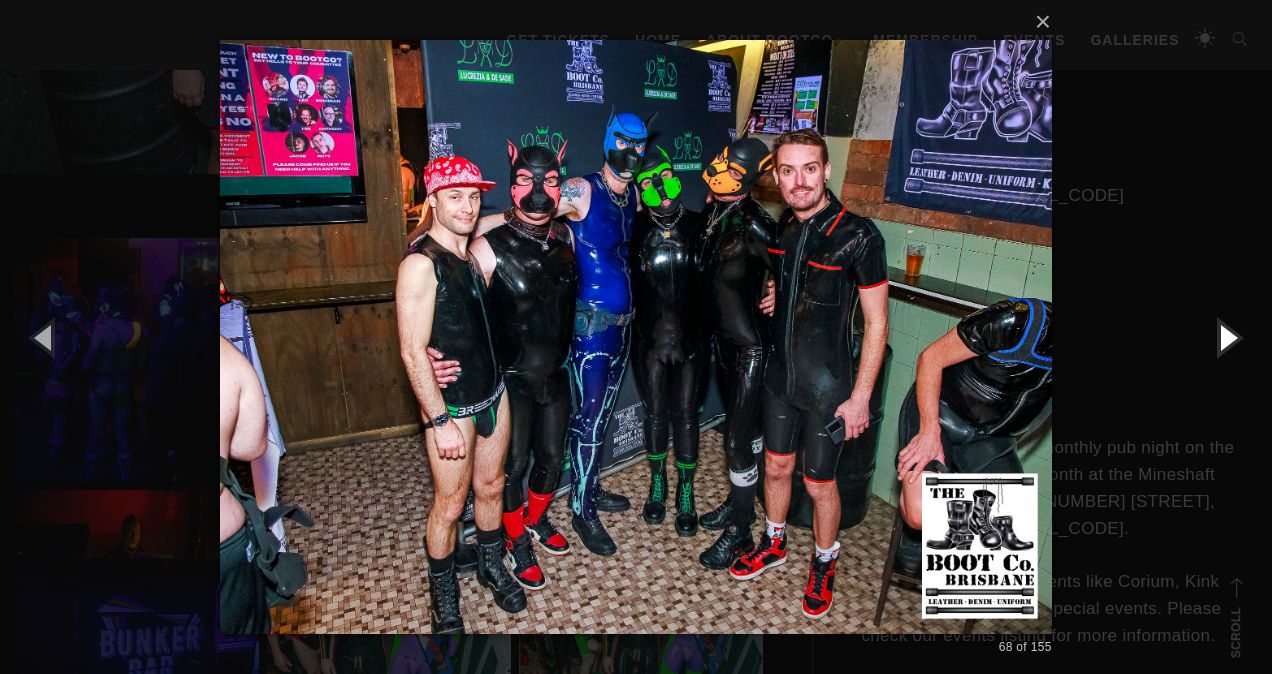 click at bounding box center (1227, 337) 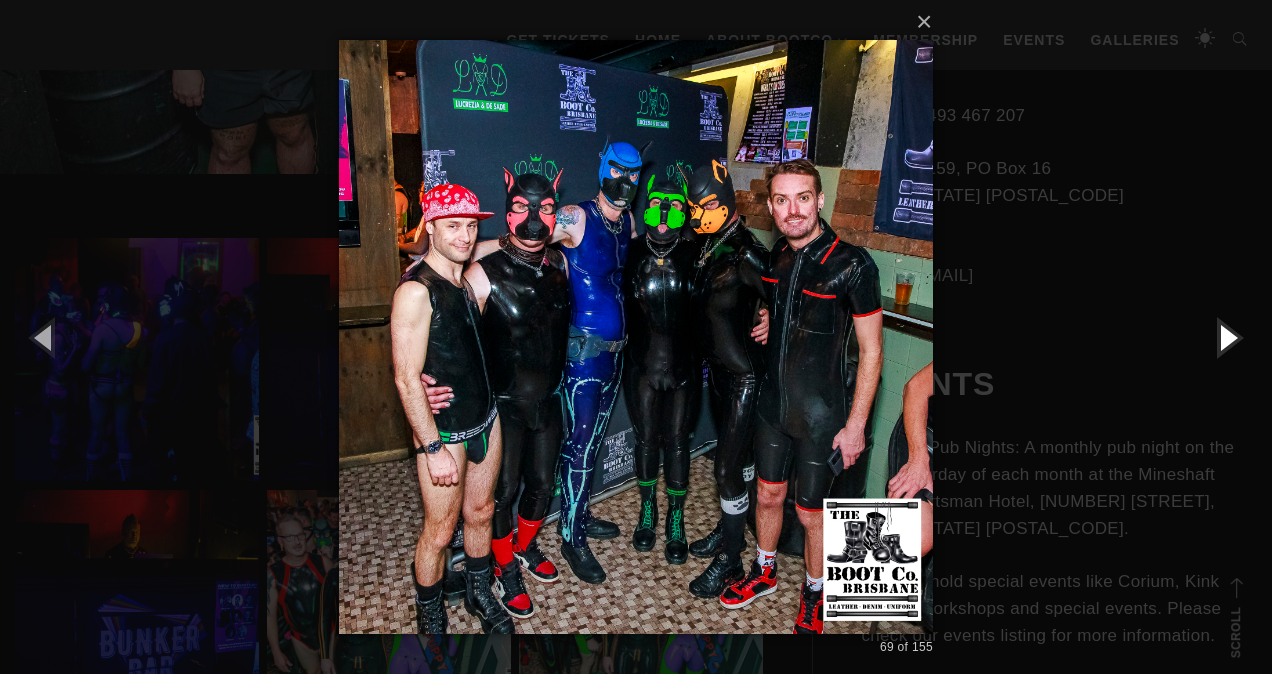 click at bounding box center [1227, 337] 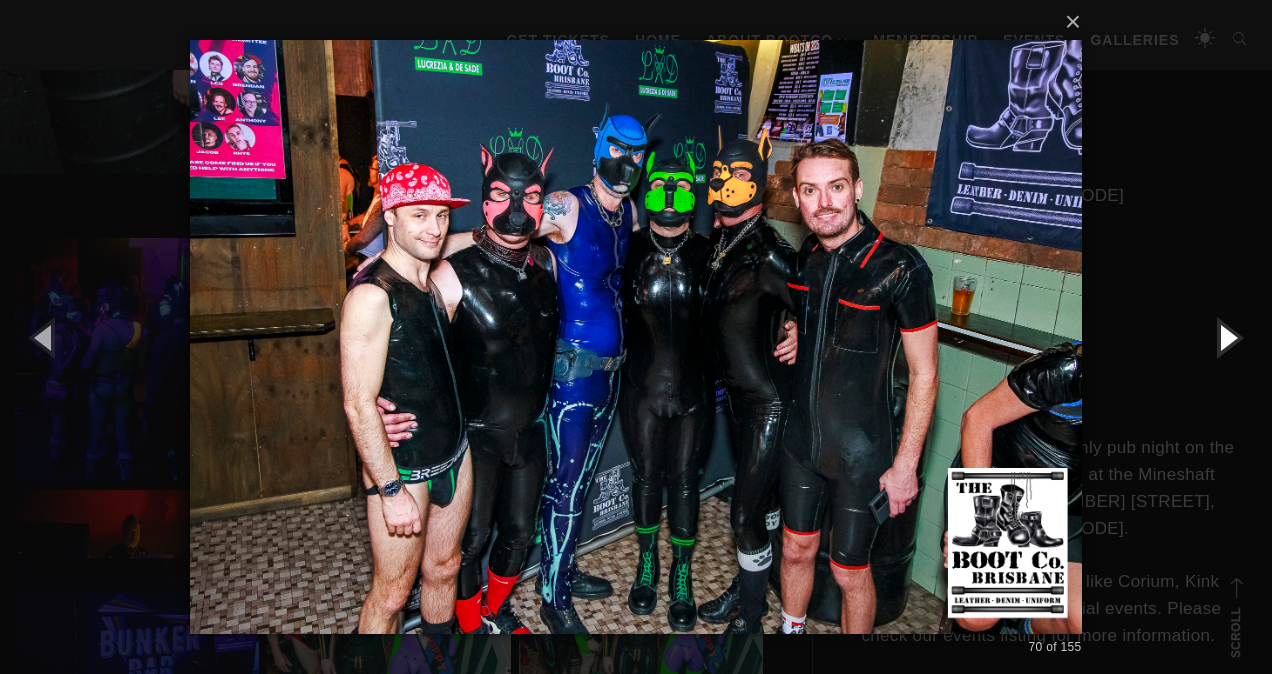 click at bounding box center [1227, 337] 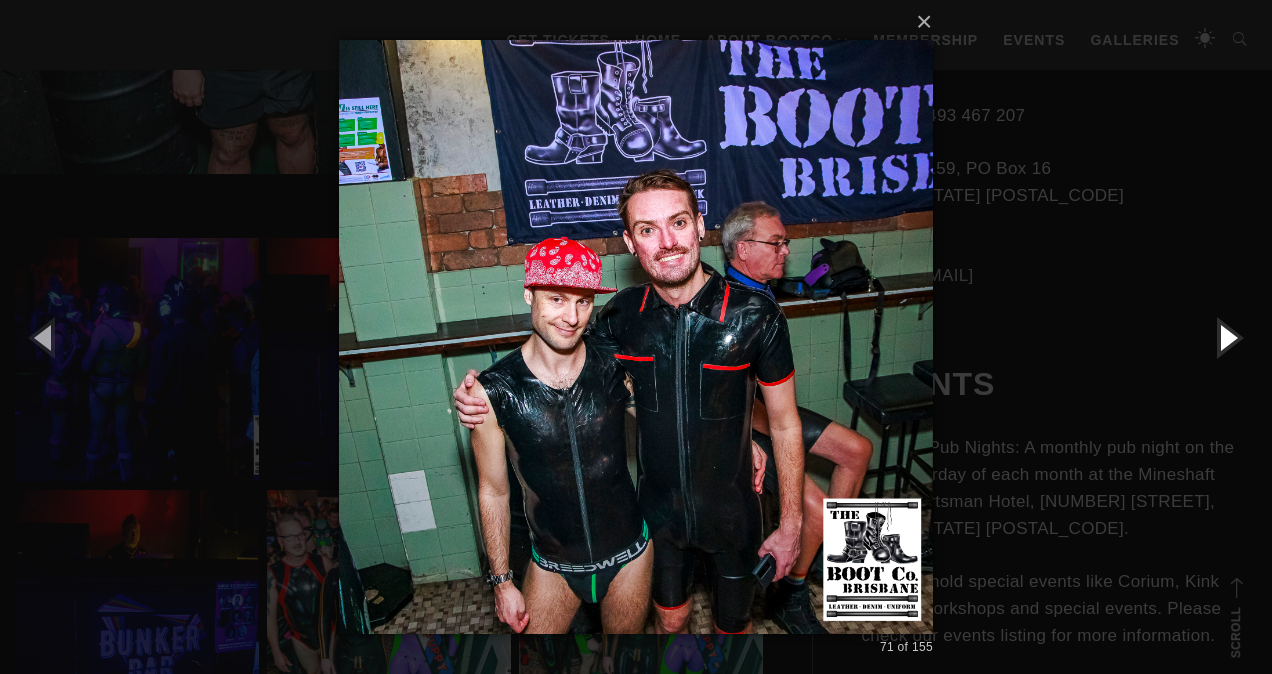 click at bounding box center [1227, 337] 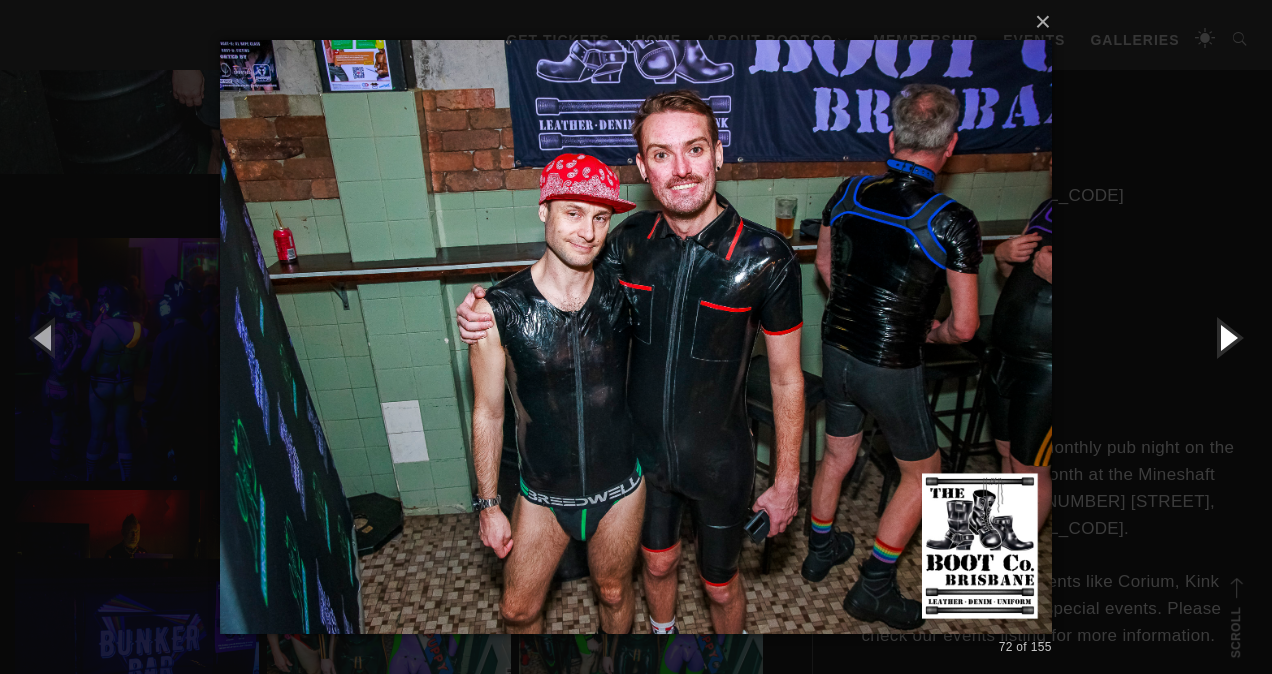 click at bounding box center [1227, 337] 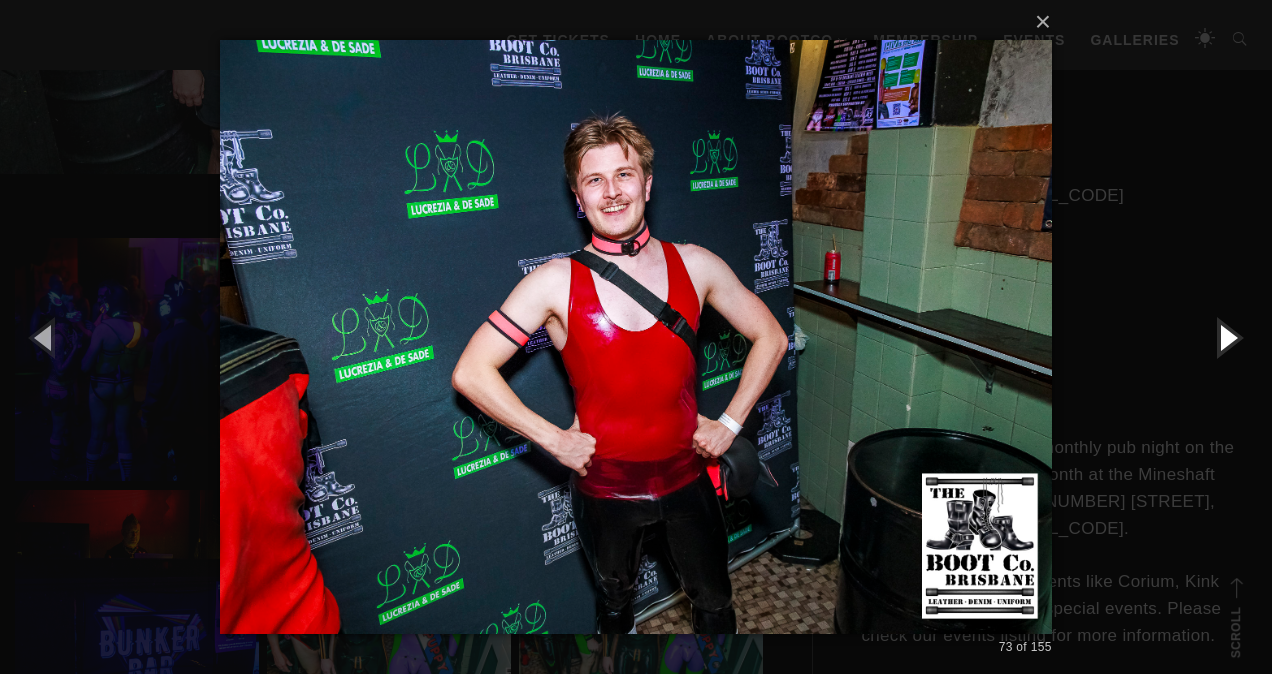 click at bounding box center [1227, 337] 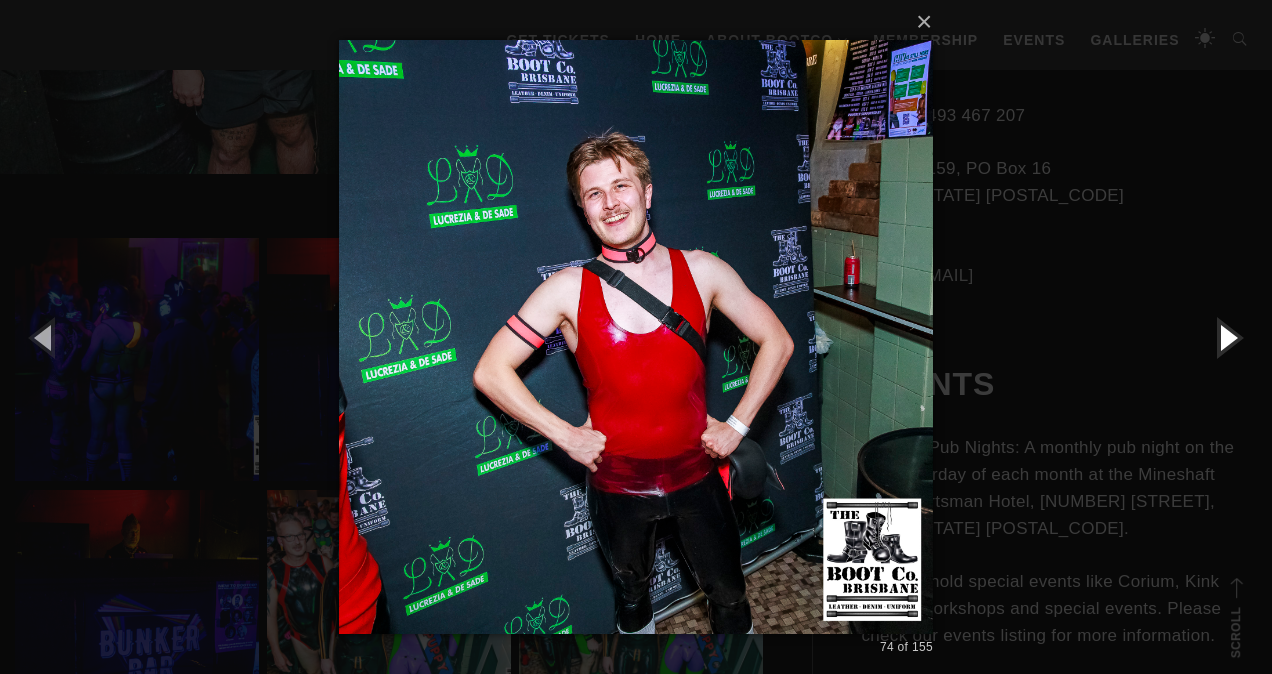 click at bounding box center [1227, 337] 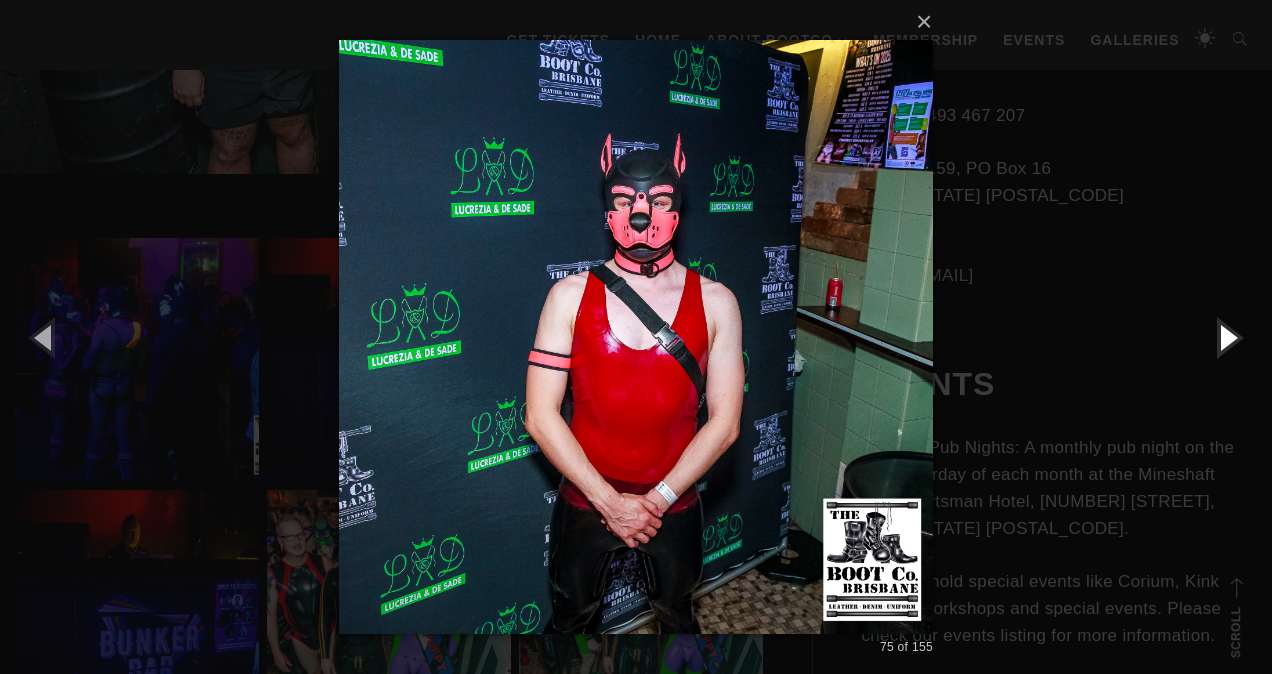 click at bounding box center [1227, 337] 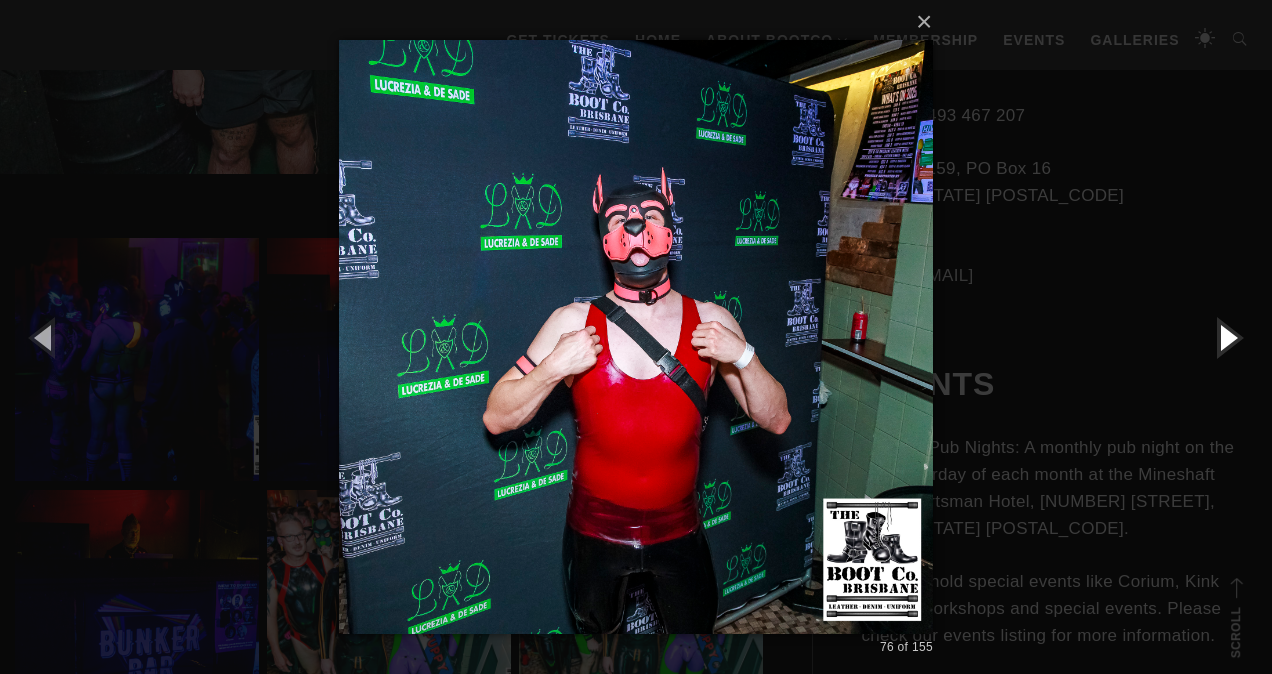 click at bounding box center (1227, 337) 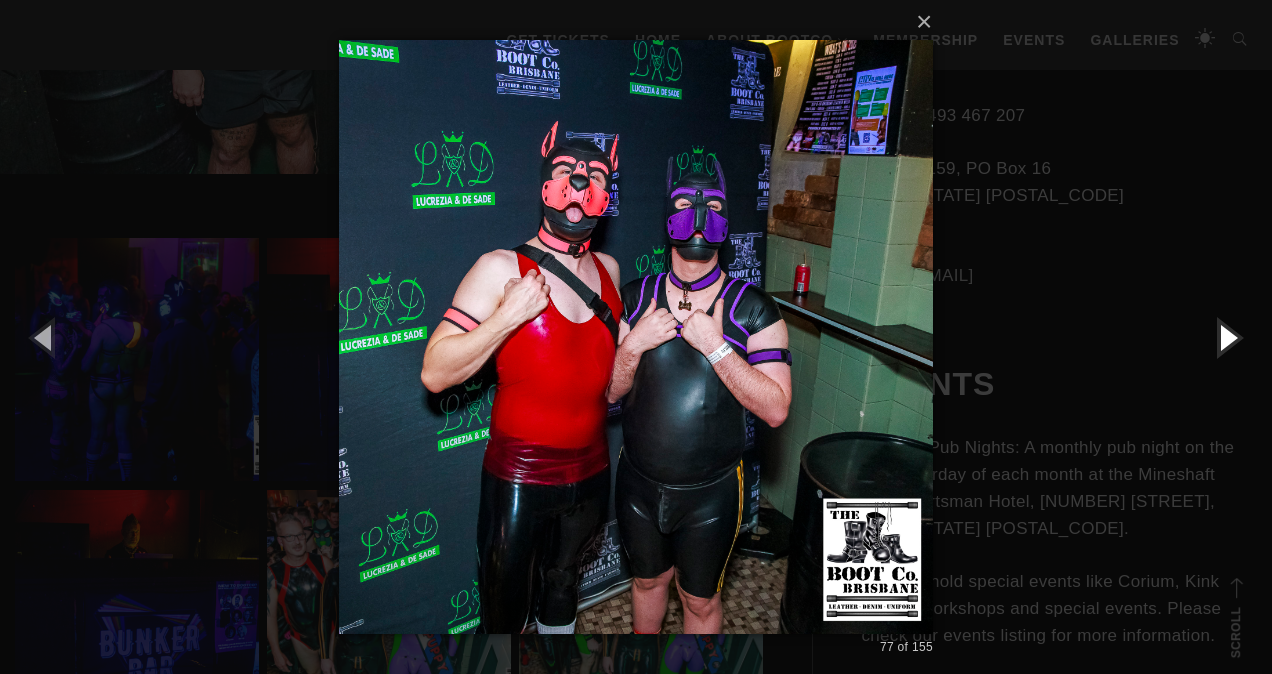 click at bounding box center (1227, 337) 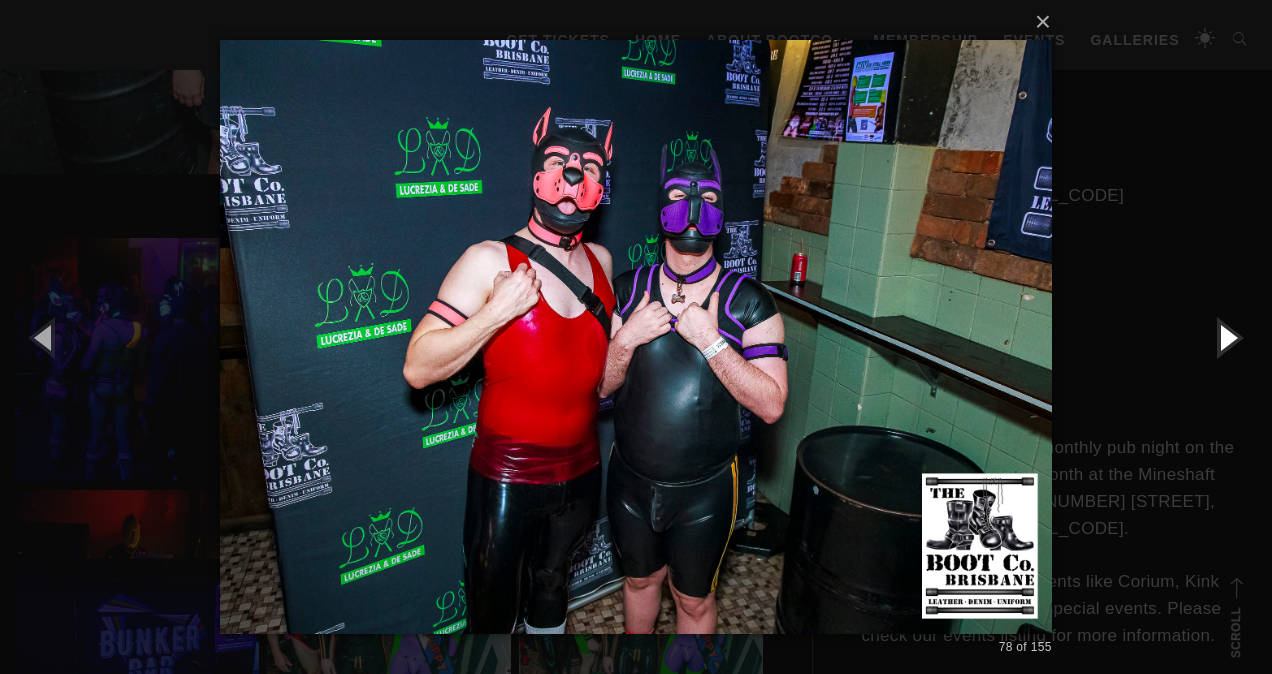 click at bounding box center (1227, 337) 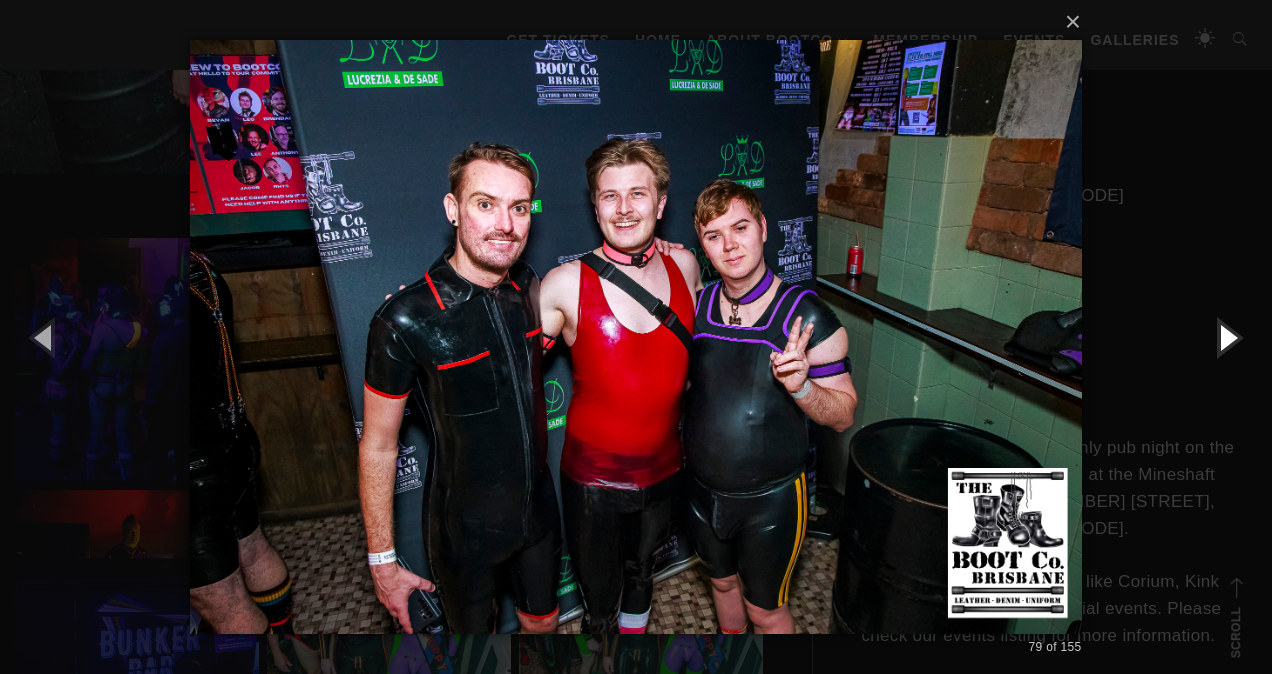 click at bounding box center [1227, 337] 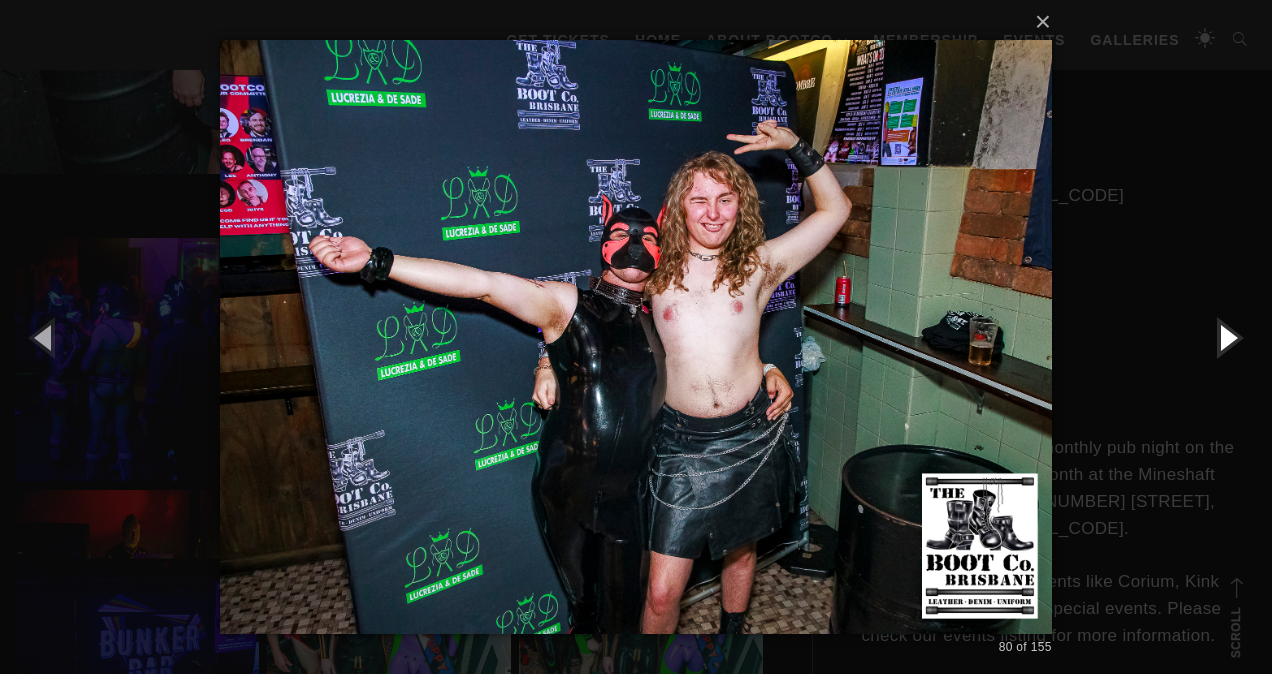 click at bounding box center [1227, 337] 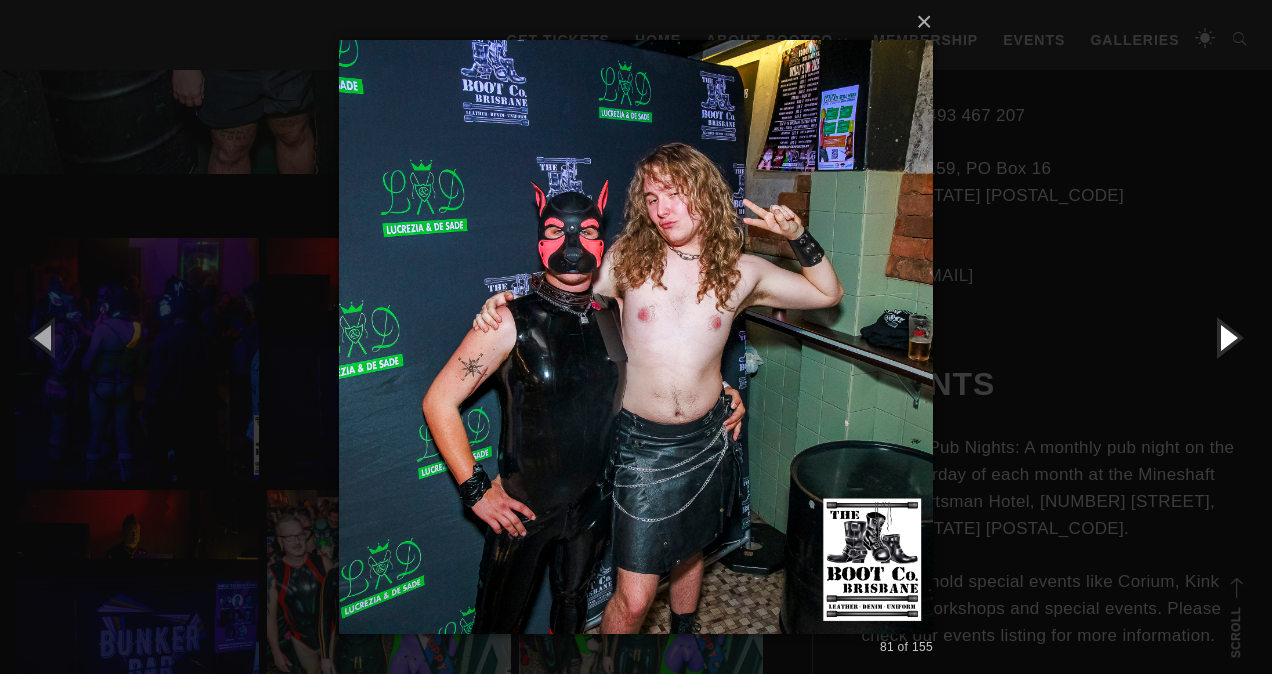 click at bounding box center (1227, 337) 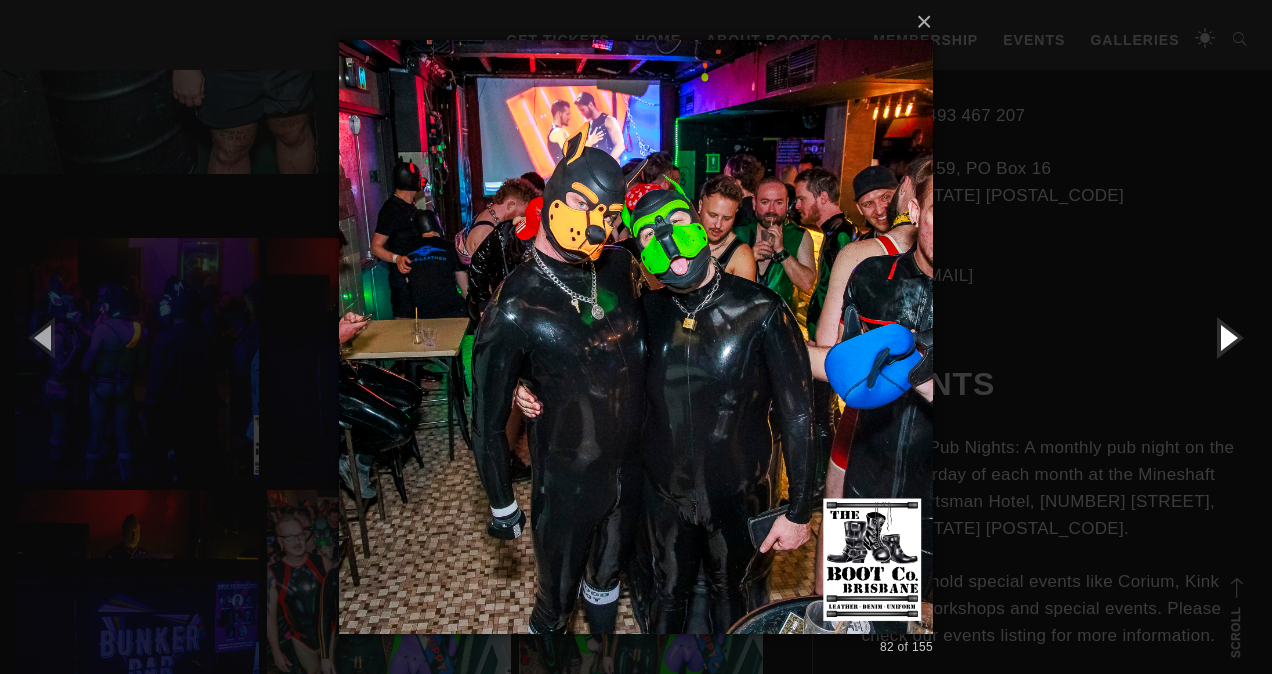 click at bounding box center (1227, 337) 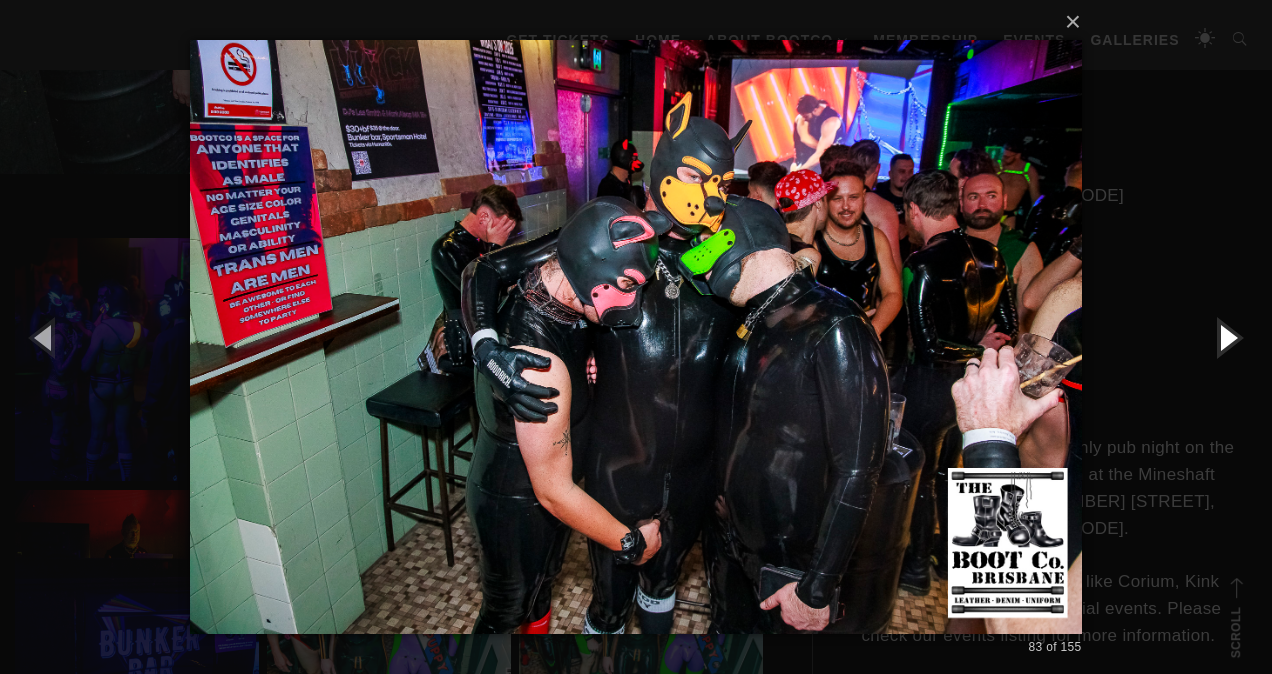 click at bounding box center [1227, 337] 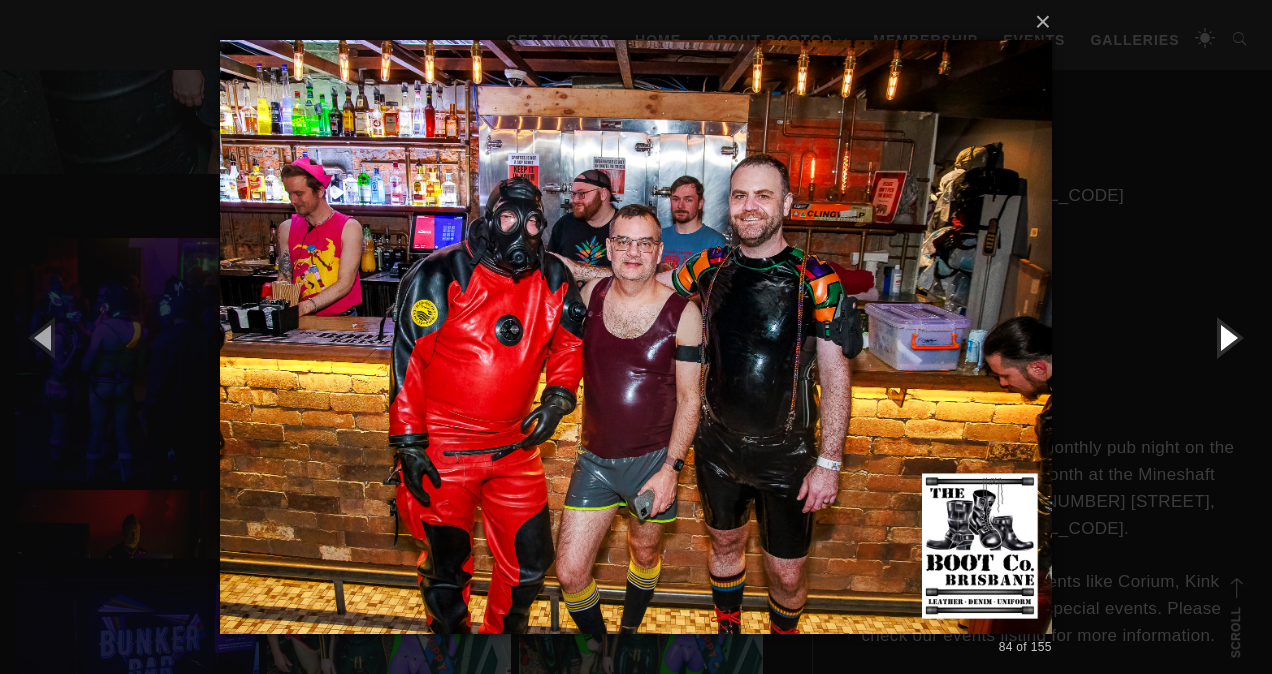click at bounding box center [1227, 337] 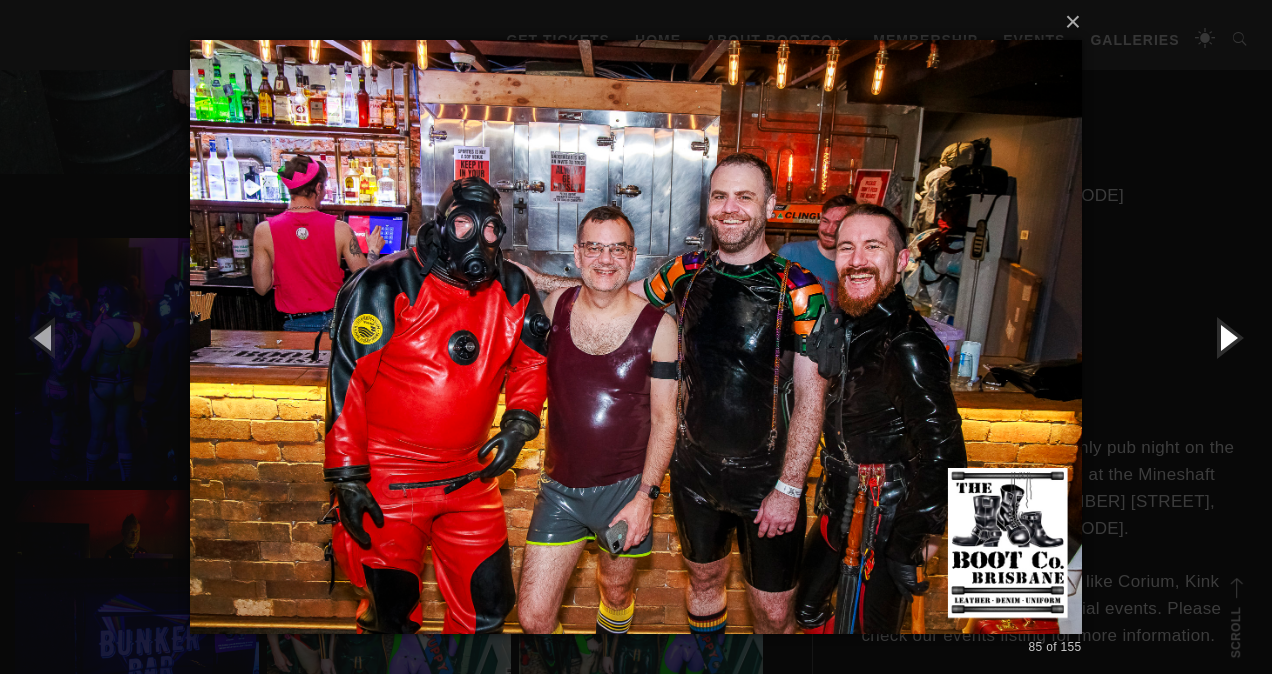 click at bounding box center [1227, 337] 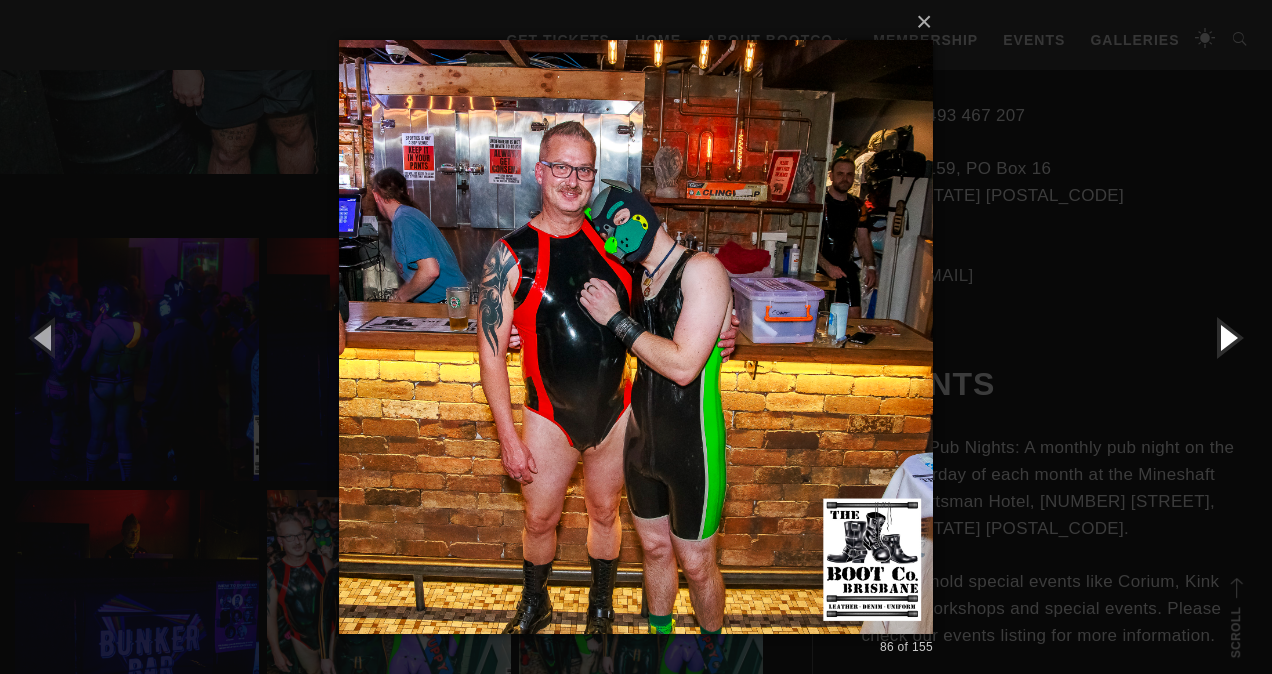 click at bounding box center (1227, 337) 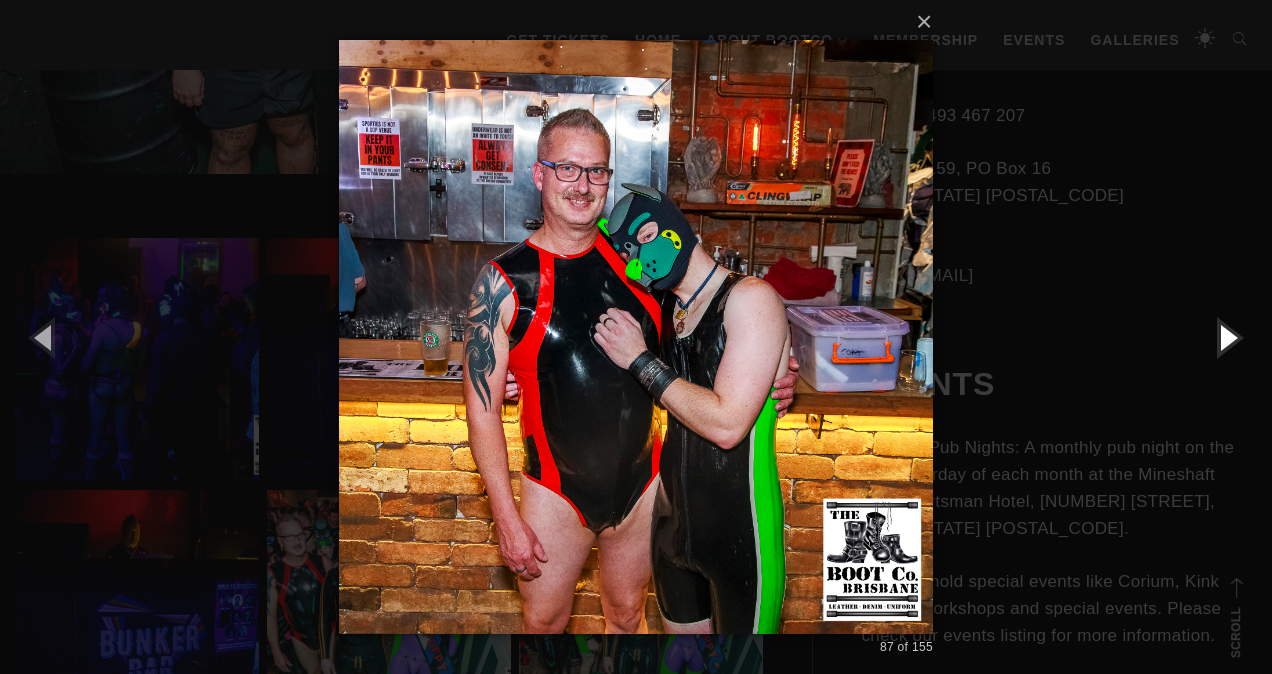 click at bounding box center [1227, 337] 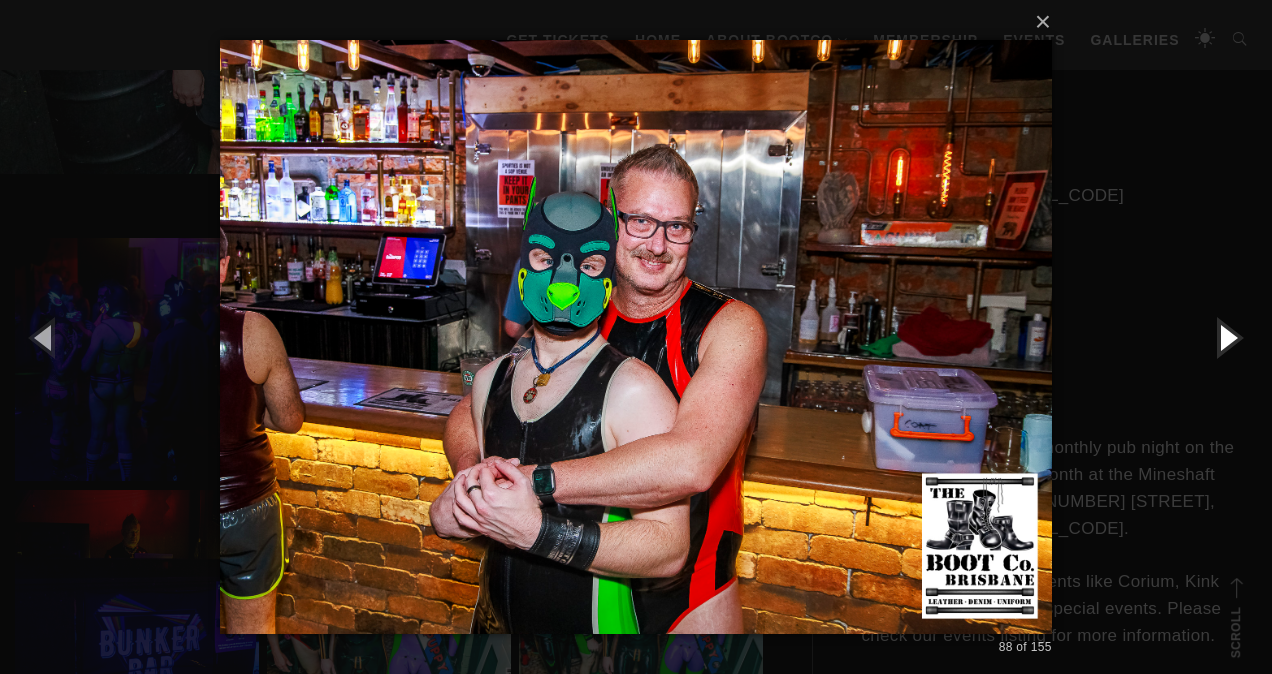 click at bounding box center [1227, 337] 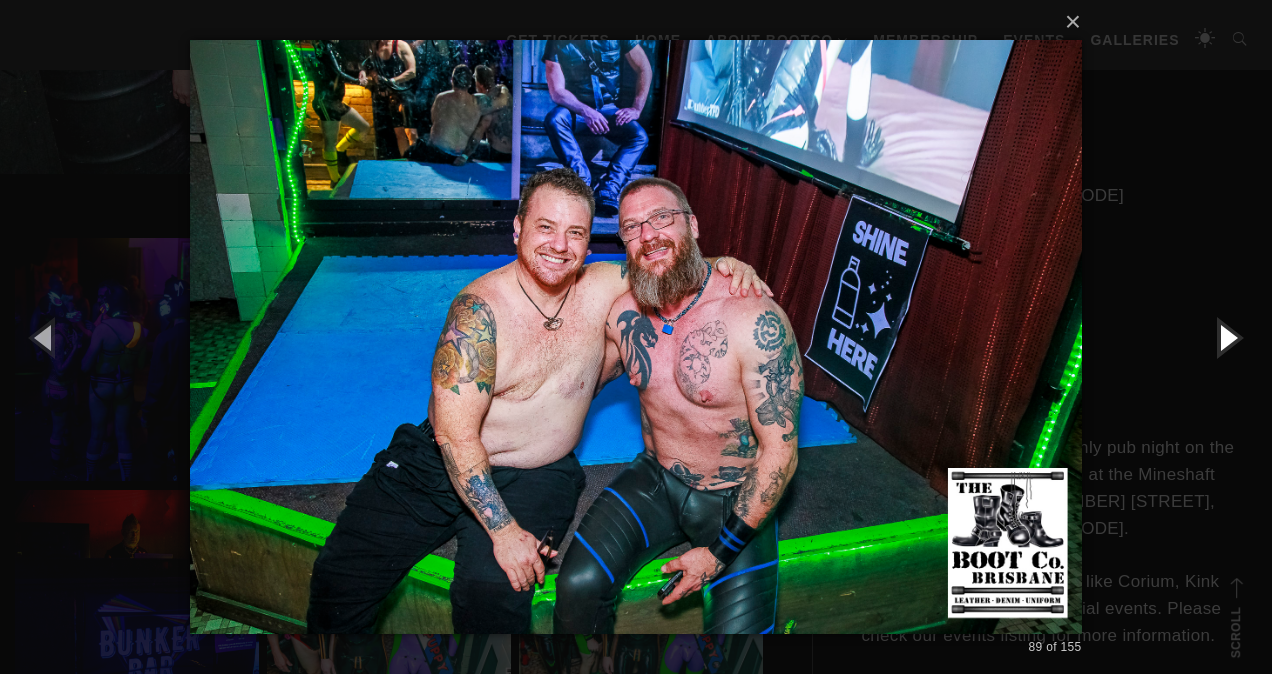 click at bounding box center [1227, 337] 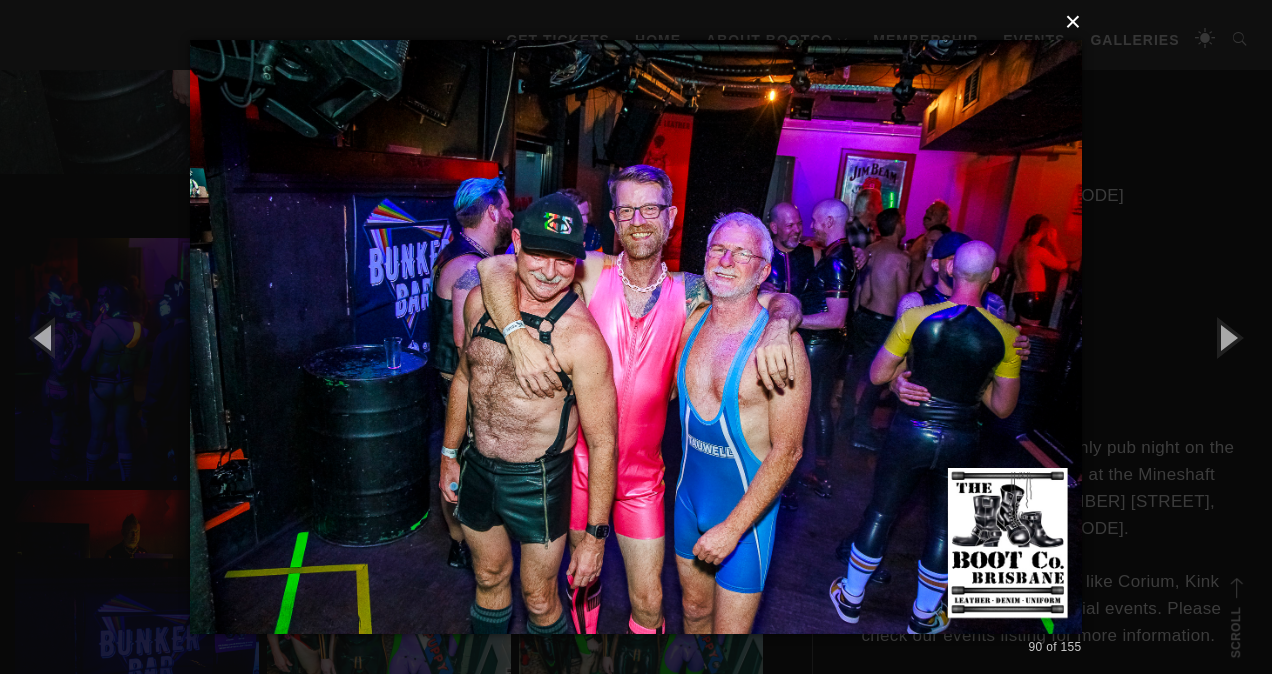 click on "×" at bounding box center [641, 22] 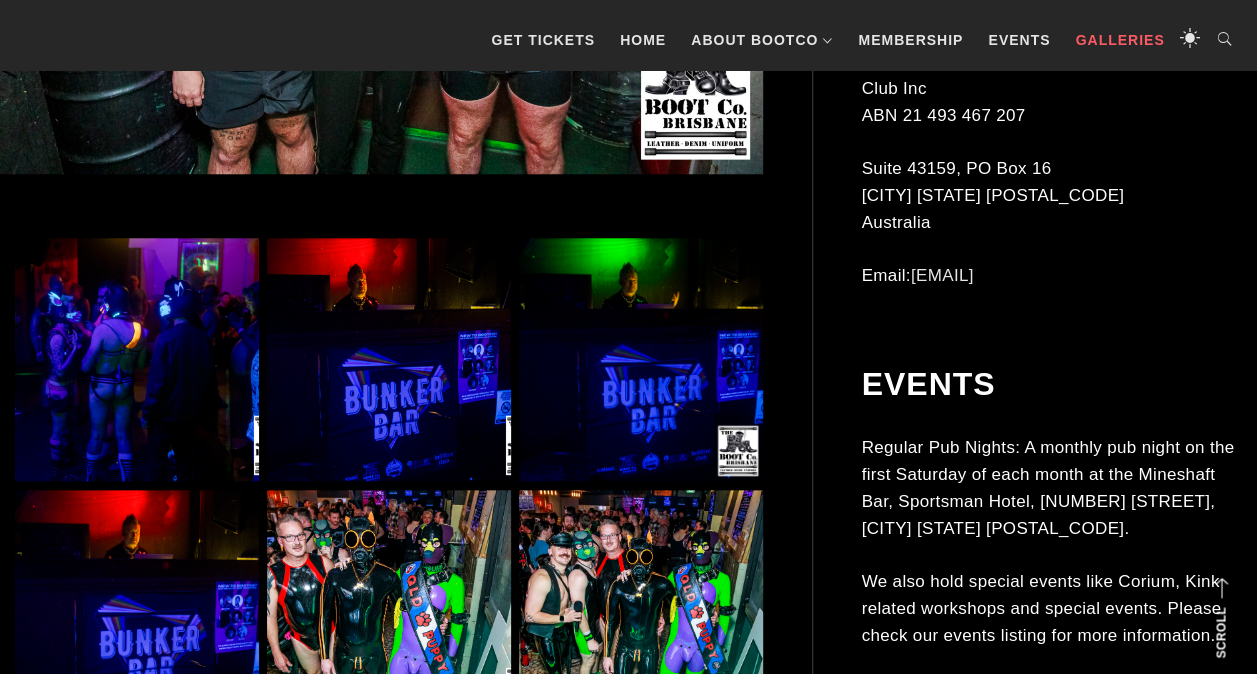click on "Galleries" at bounding box center [1119, 40] 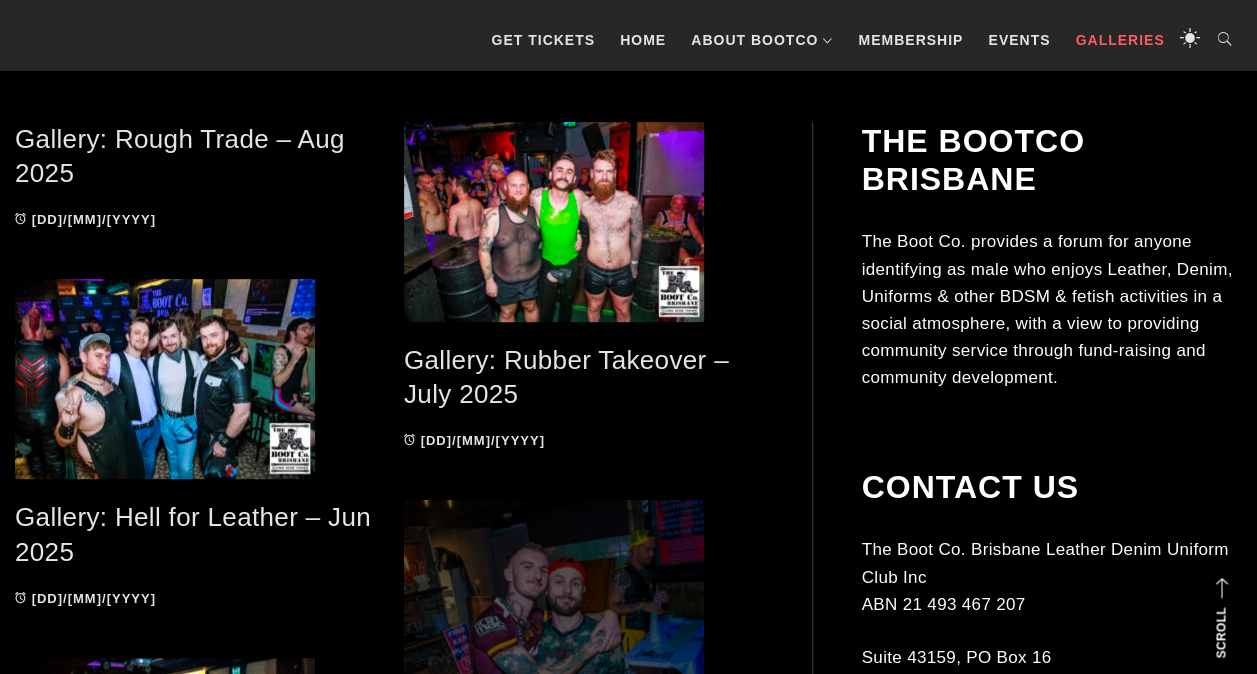 scroll, scrollTop: 0, scrollLeft: 0, axis: both 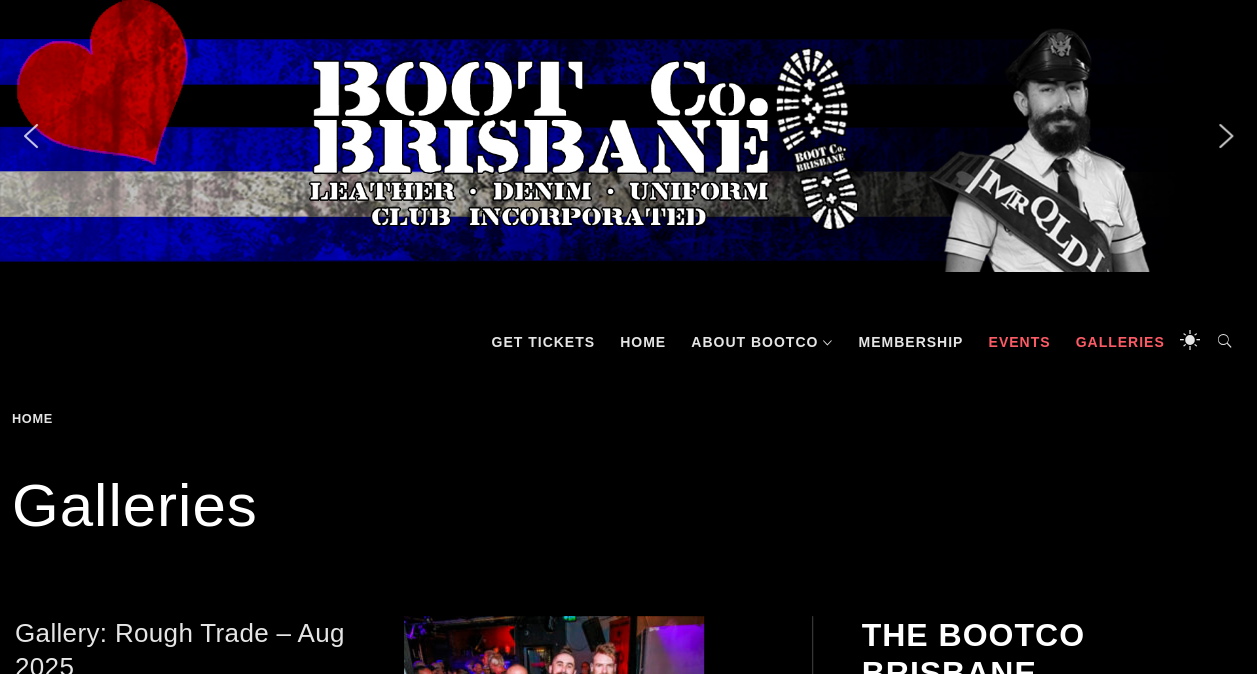 click on "Events" at bounding box center (1019, 342) 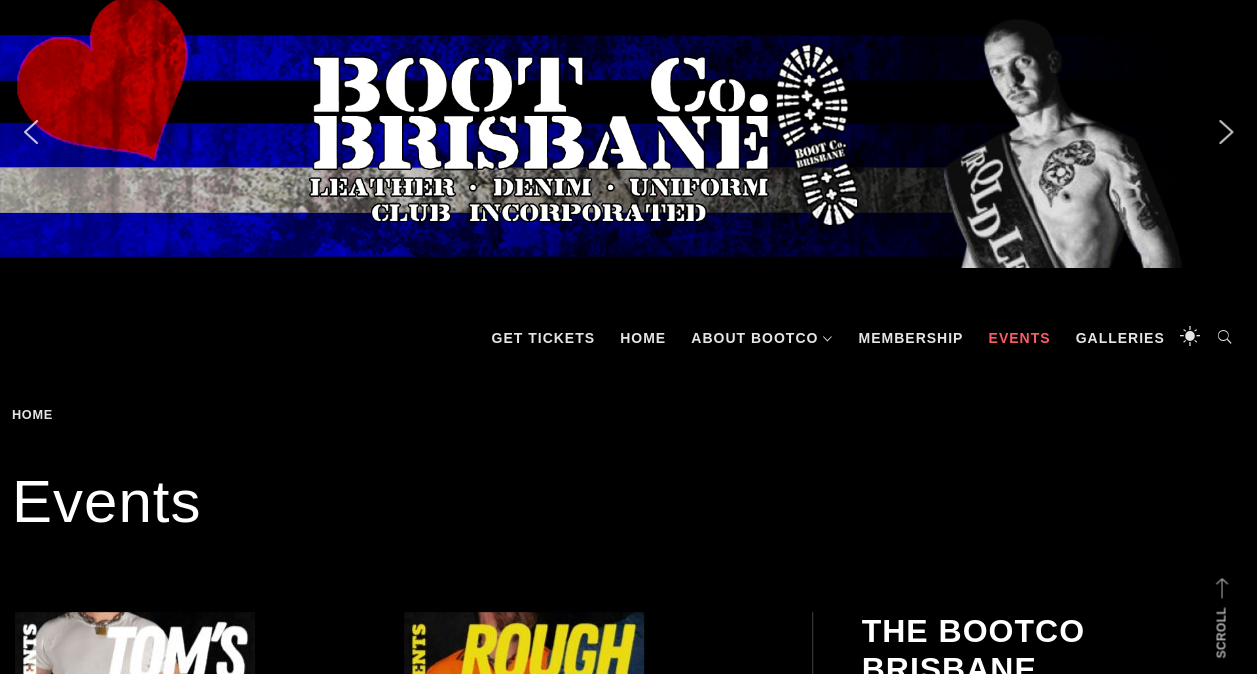 scroll, scrollTop: 0, scrollLeft: 0, axis: both 